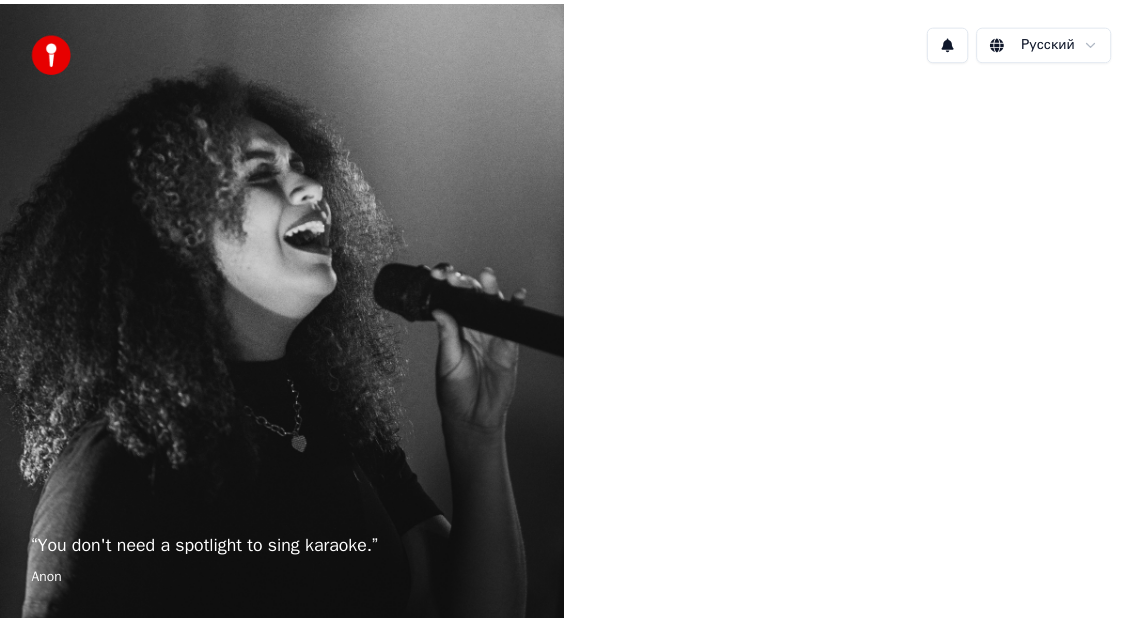 scroll, scrollTop: 0, scrollLeft: 0, axis: both 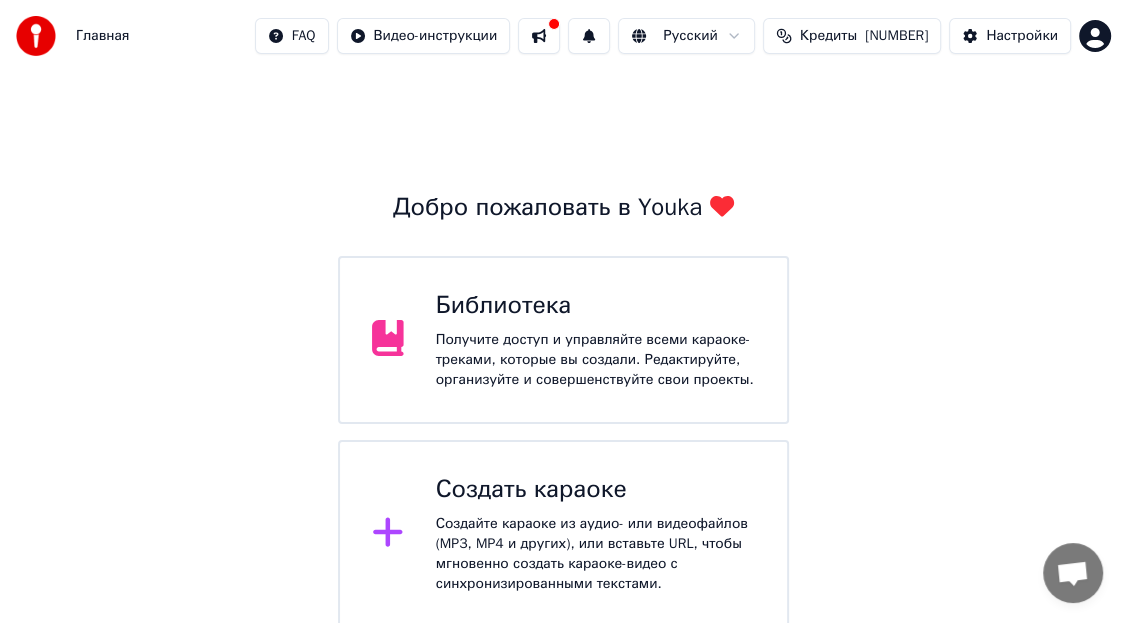 click at bounding box center [396, 340] 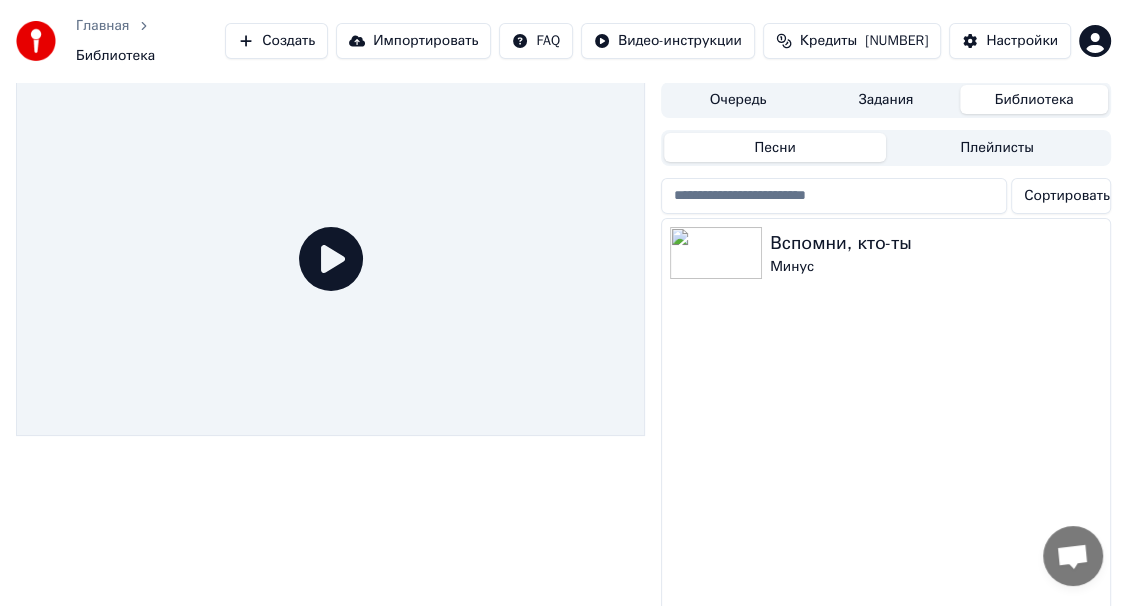 click 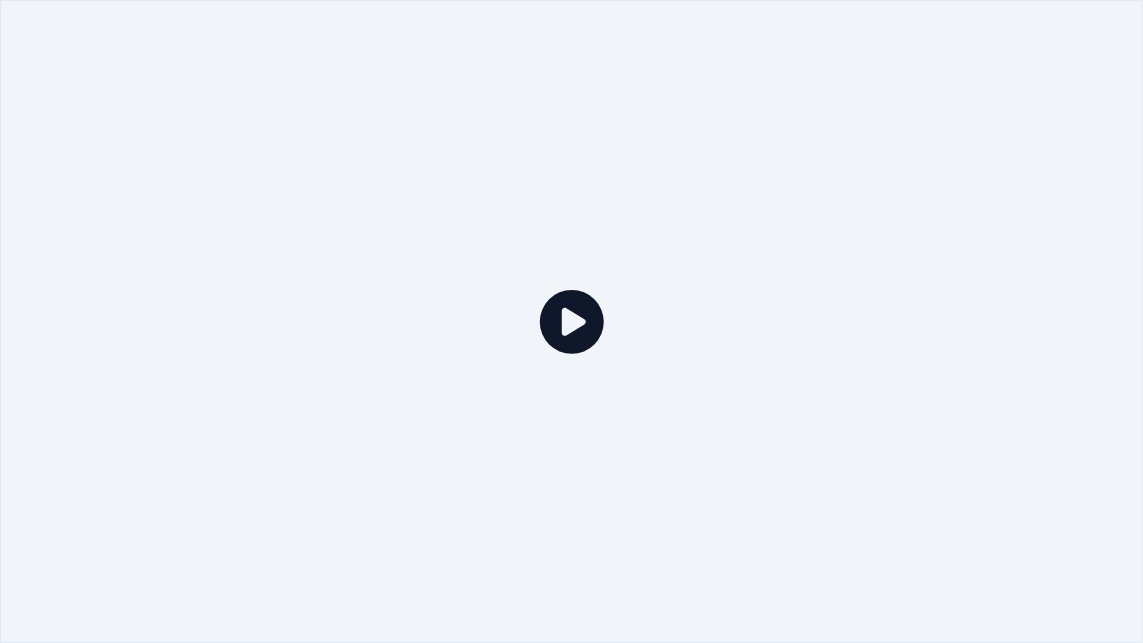 click 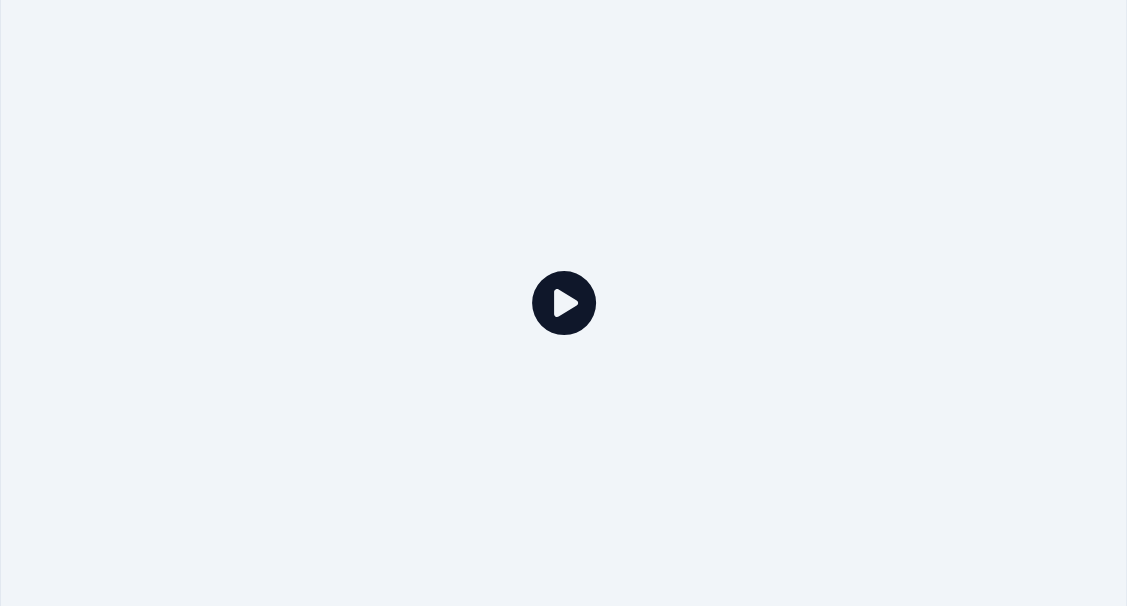click 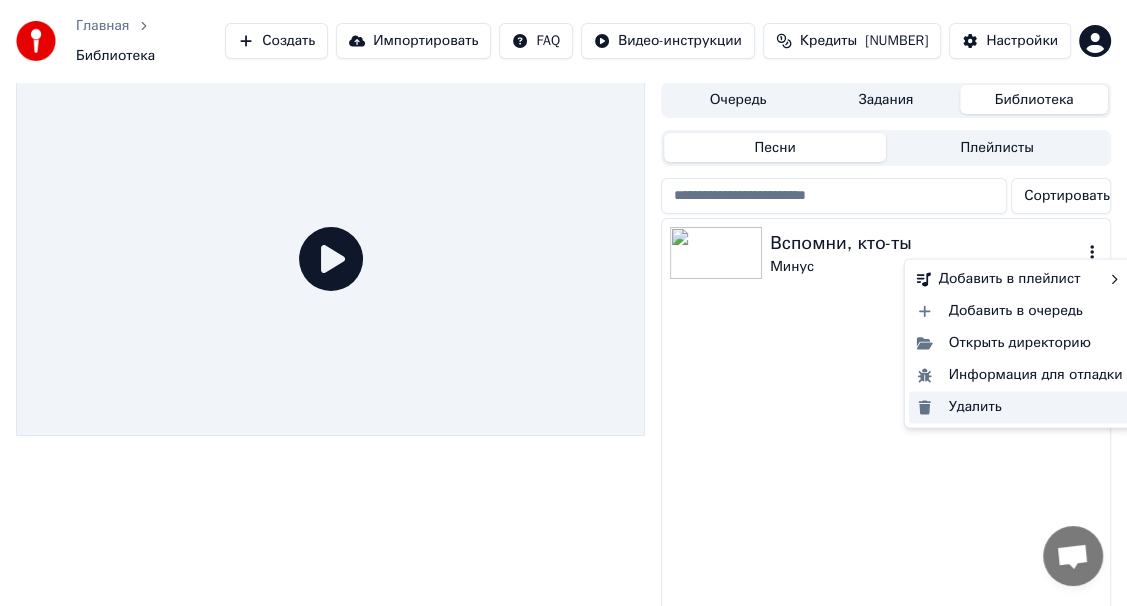 click on "Удалить" at bounding box center (1020, 407) 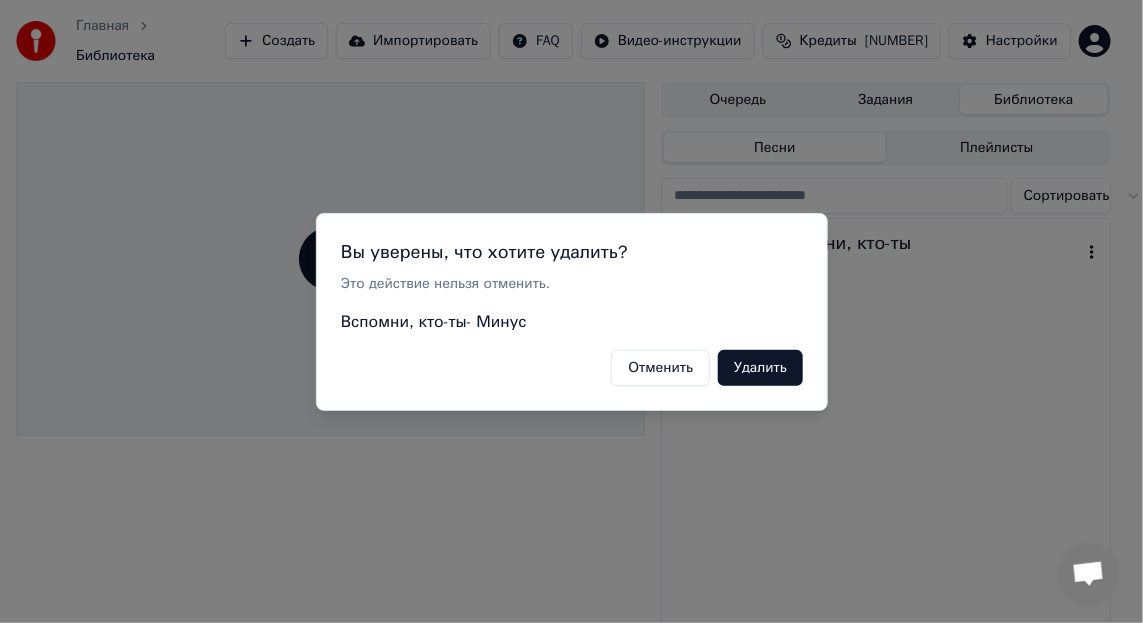 click on "Удалить" at bounding box center (760, 367) 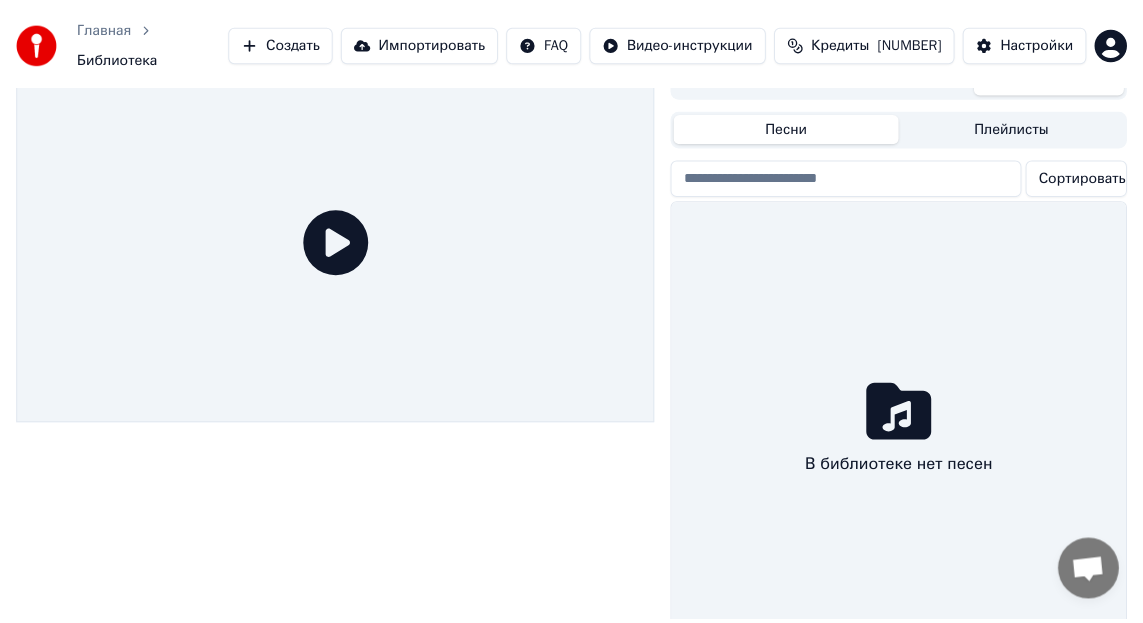 scroll, scrollTop: 0, scrollLeft: 0, axis: both 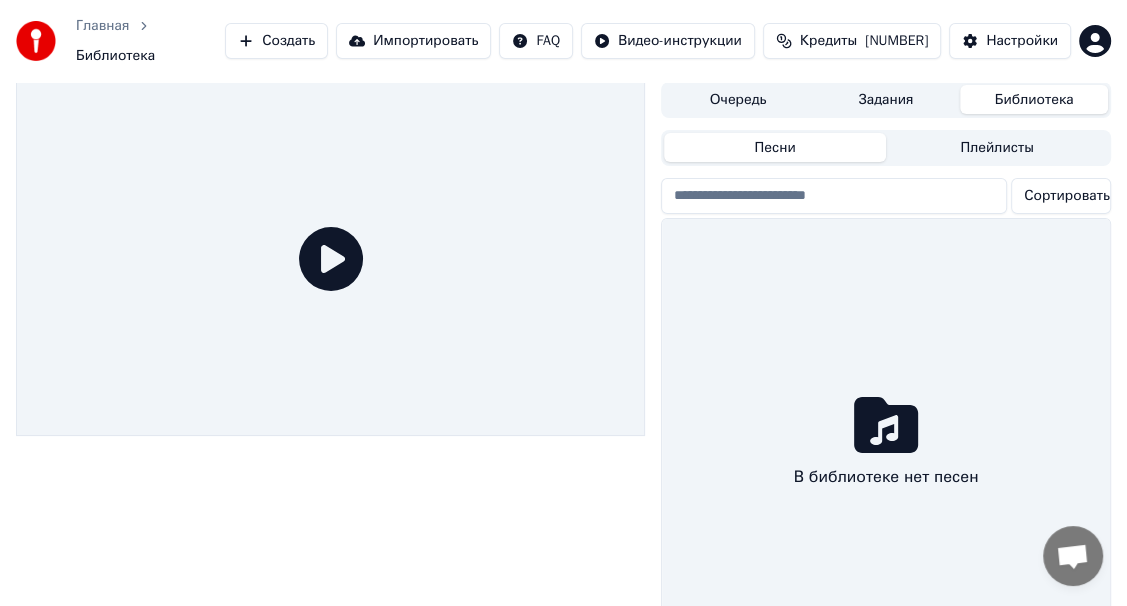 click on "Создать" at bounding box center (276, 41) 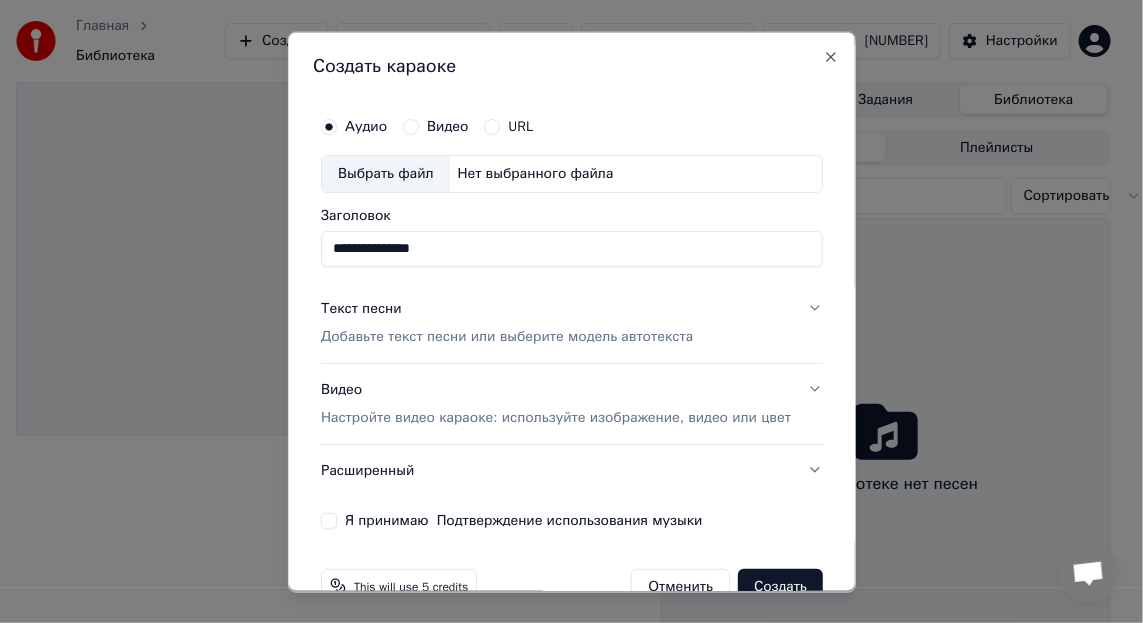 type on "**********" 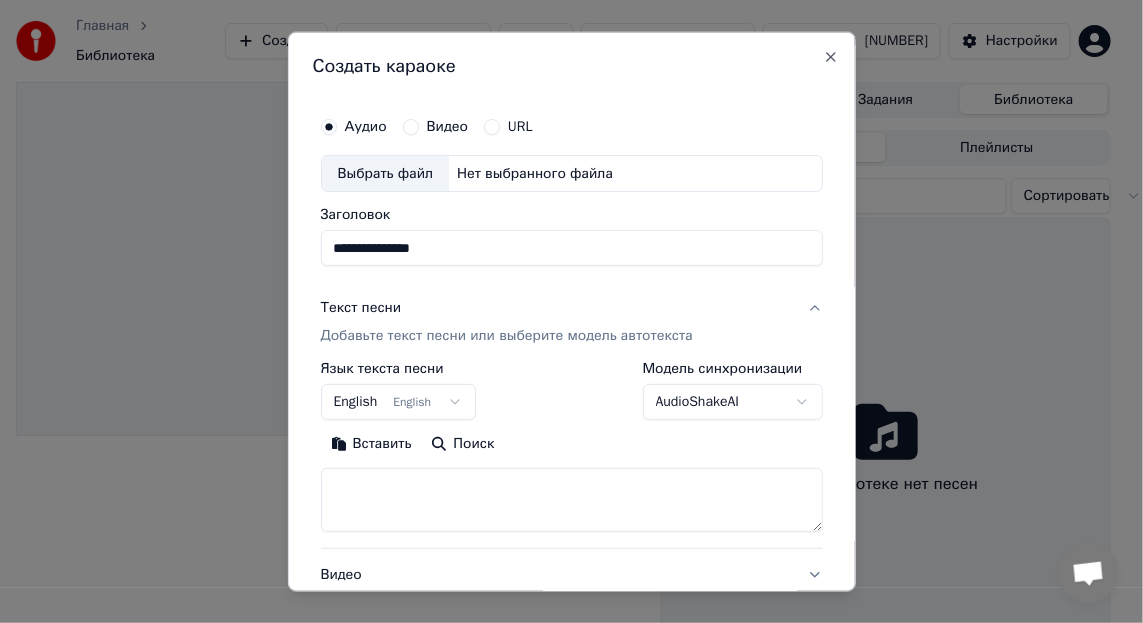 click at bounding box center [571, 500] 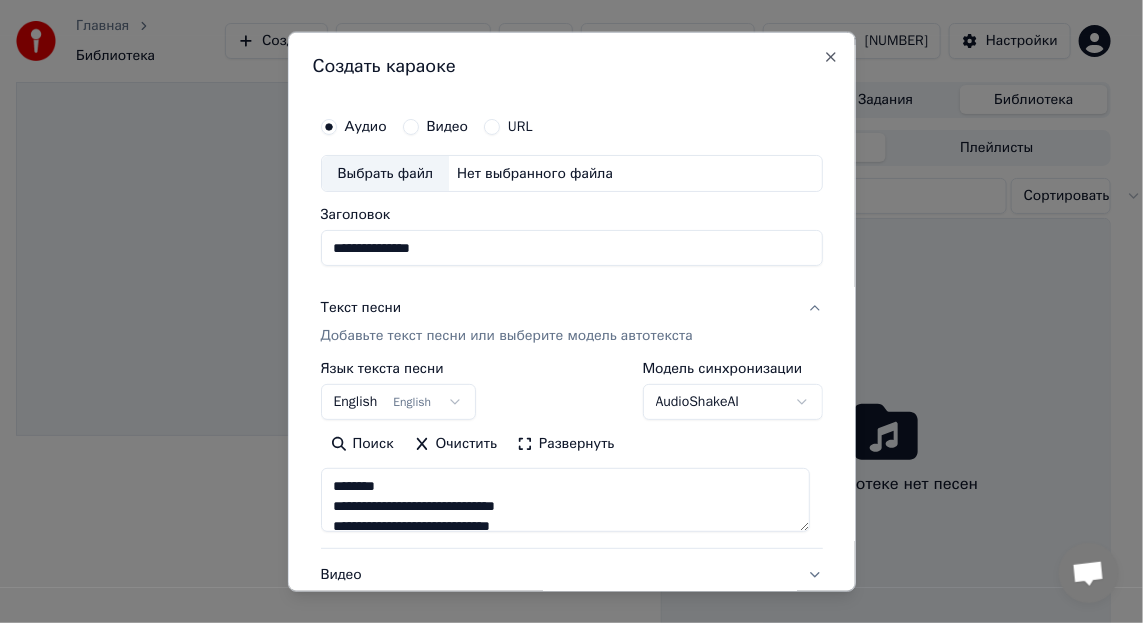 click at bounding box center [565, 500] 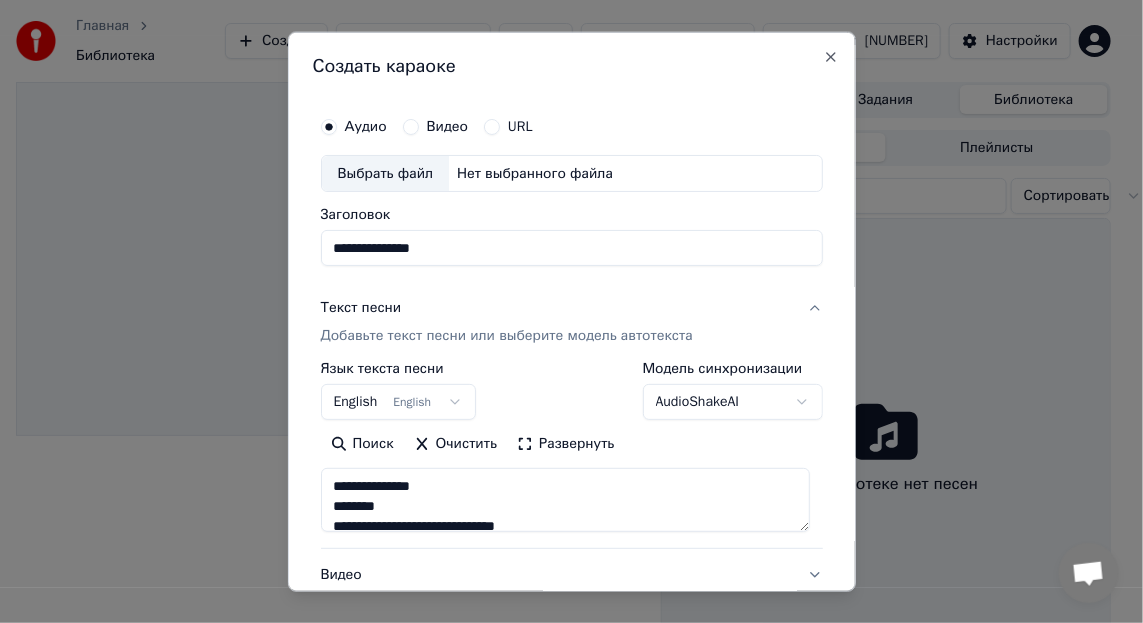 scroll, scrollTop: 0, scrollLeft: 0, axis: both 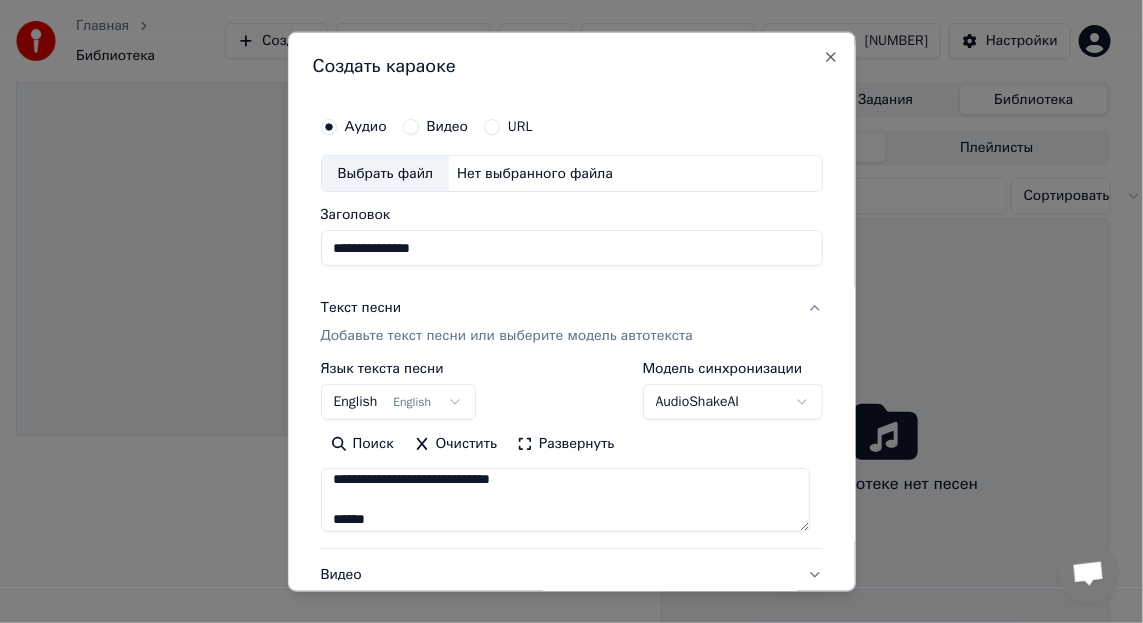 drag, startPoint x: 332, startPoint y: 510, endPoint x: 414, endPoint y: 520, distance: 82.607506 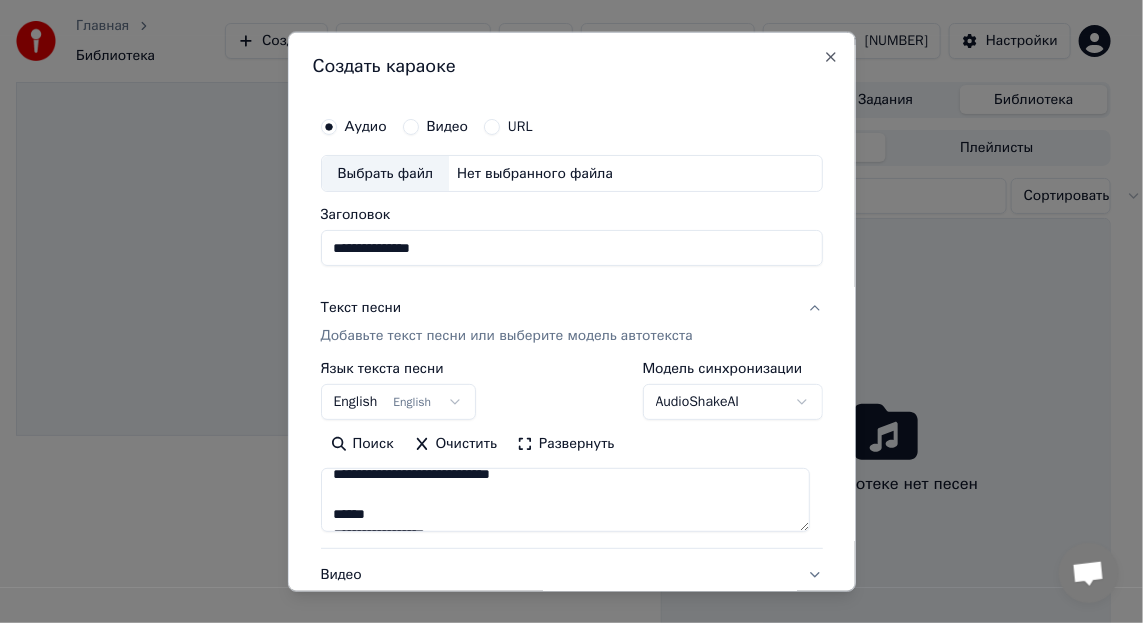 click at bounding box center [565, 500] 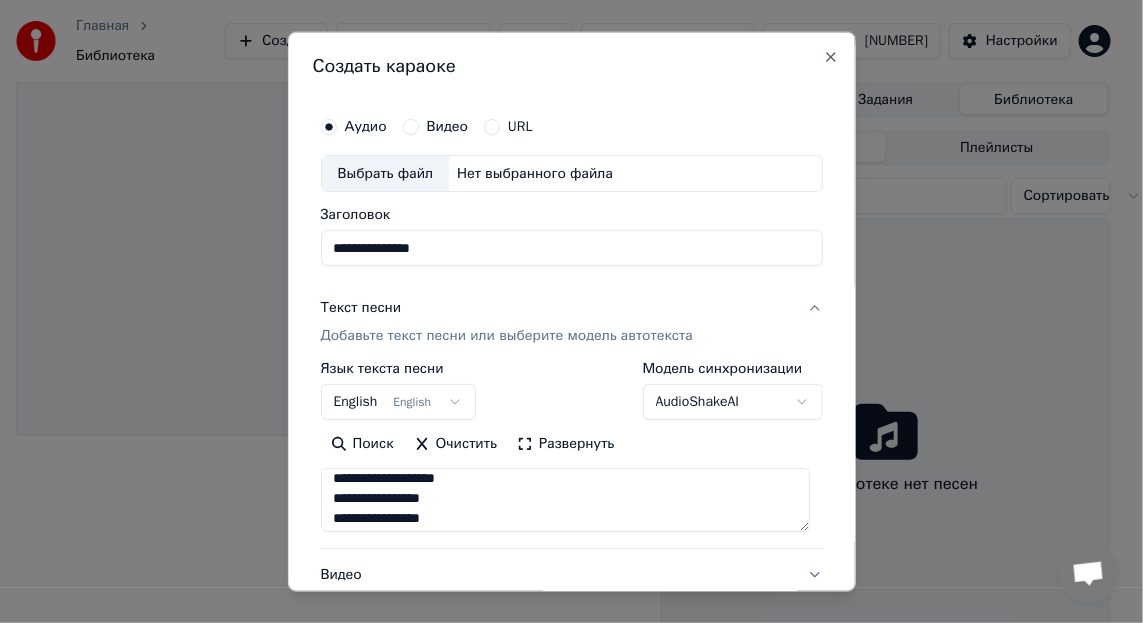 scroll, scrollTop: 291, scrollLeft: 0, axis: vertical 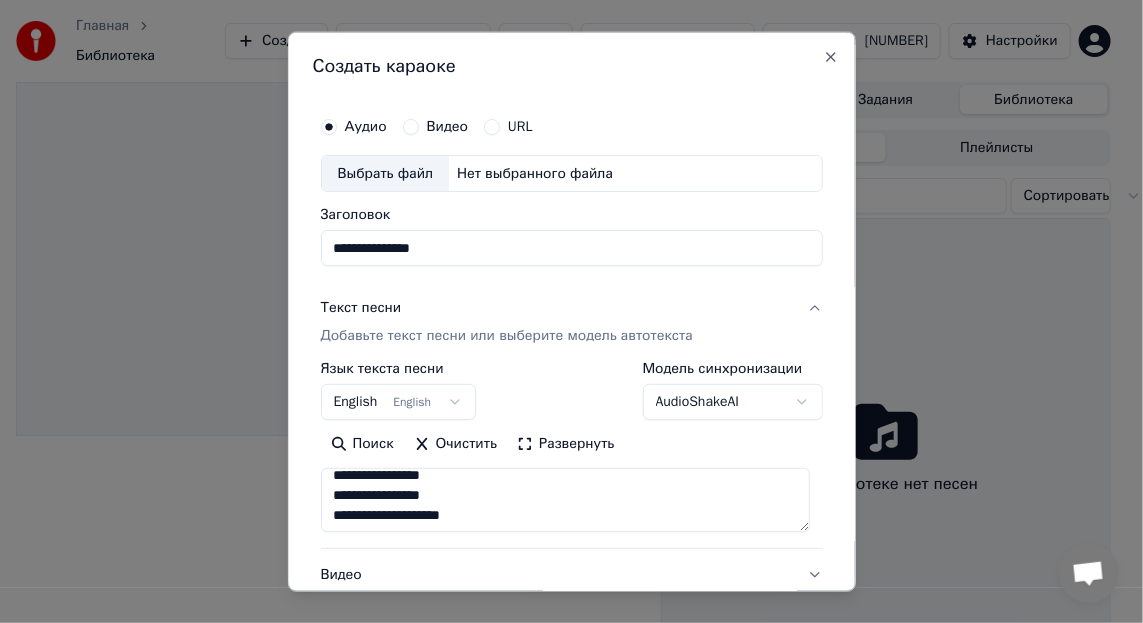 drag, startPoint x: 334, startPoint y: 511, endPoint x: 486, endPoint y: 514, distance: 152.0296 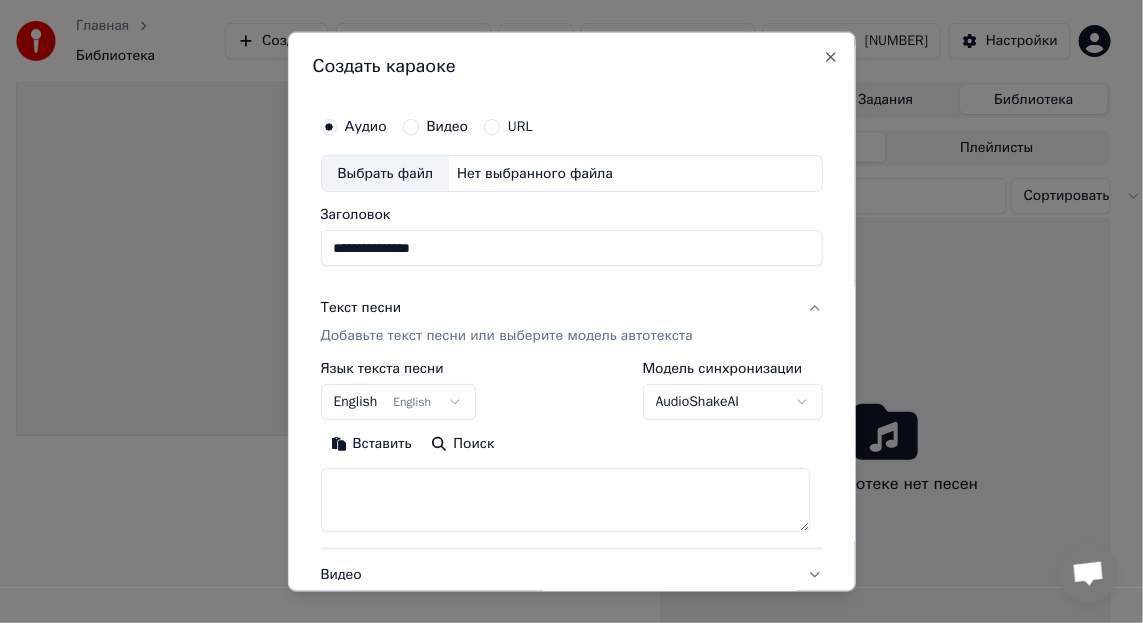 scroll, scrollTop: 0, scrollLeft: 0, axis: both 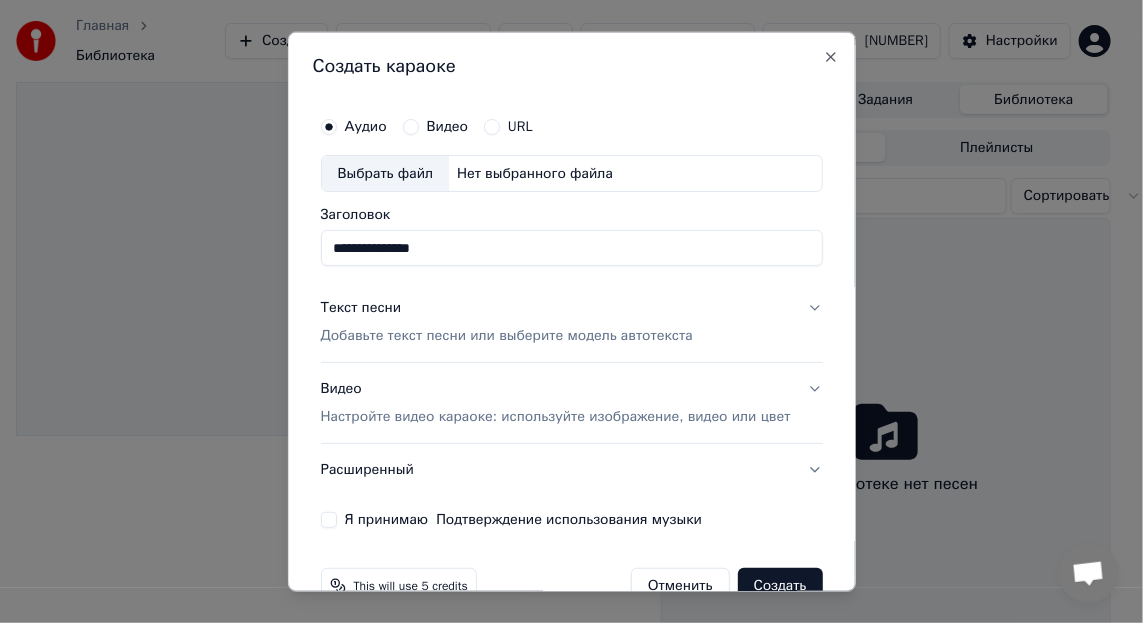 click on "Текст песни" at bounding box center (360, 308) 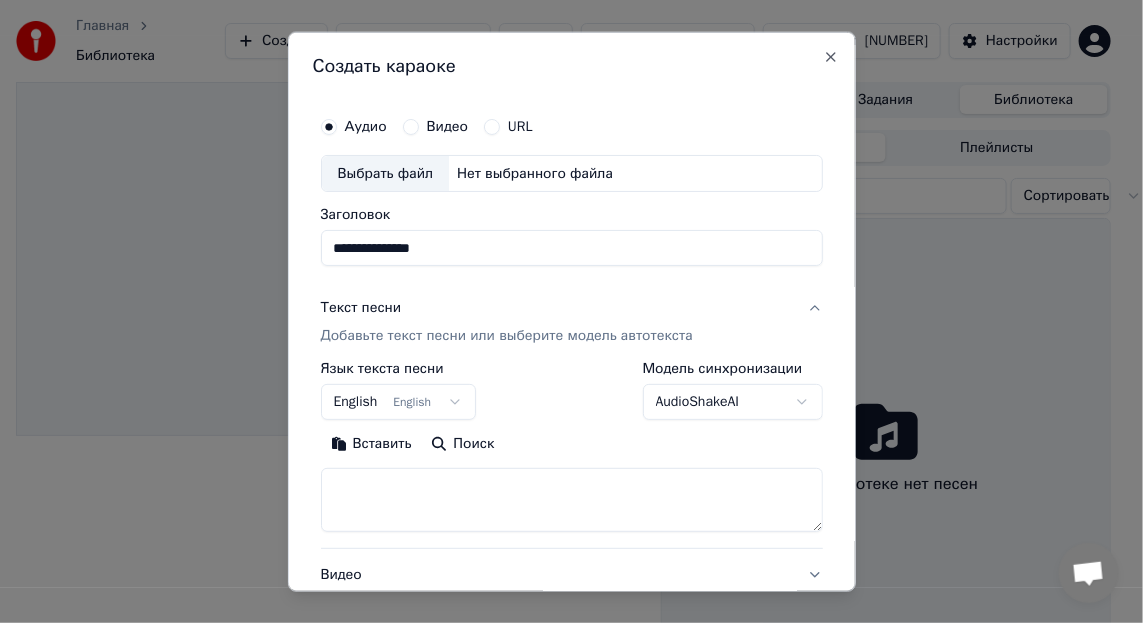 click on "Вставить" at bounding box center [370, 444] 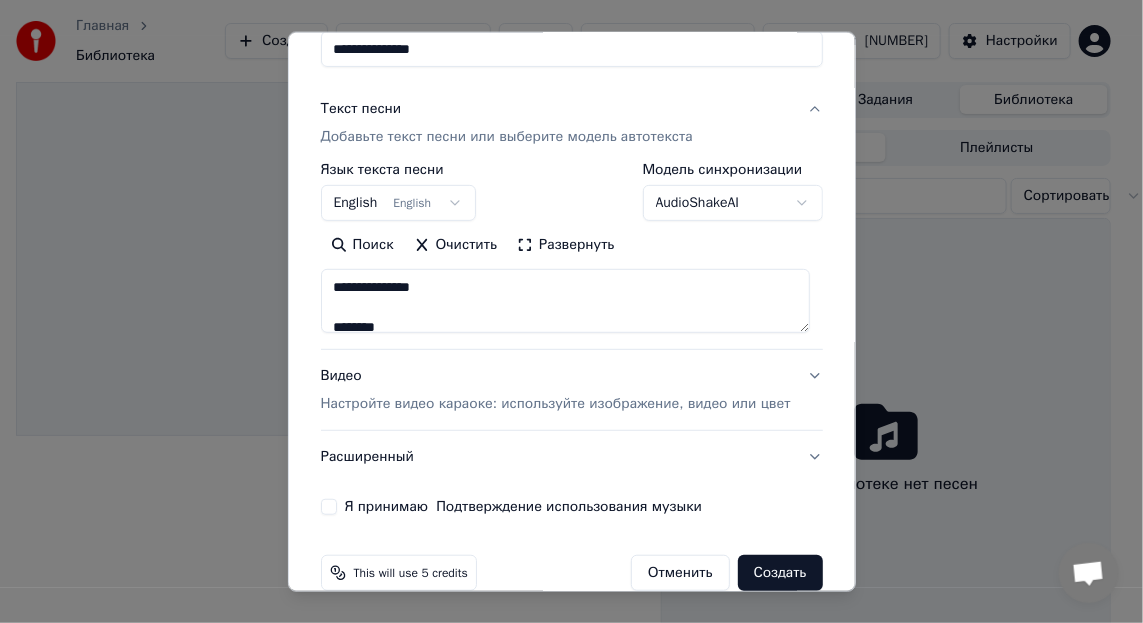 scroll, scrollTop: 248, scrollLeft: 0, axis: vertical 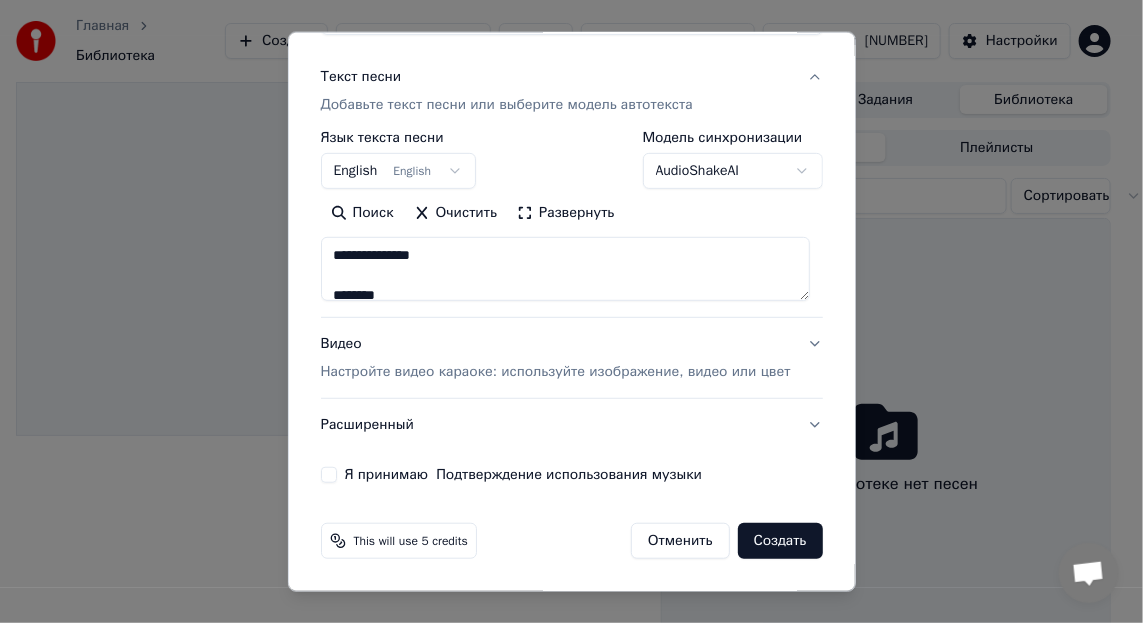 drag, startPoint x: 322, startPoint y: 474, endPoint x: 338, endPoint y: 463, distance: 19.416489 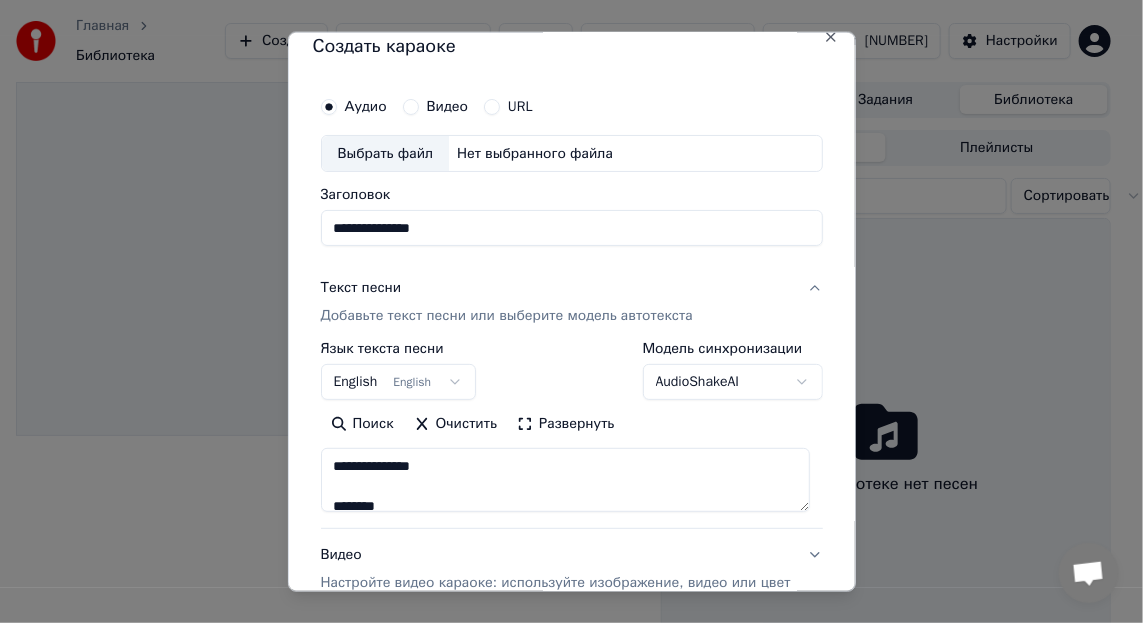 scroll, scrollTop: 0, scrollLeft: 0, axis: both 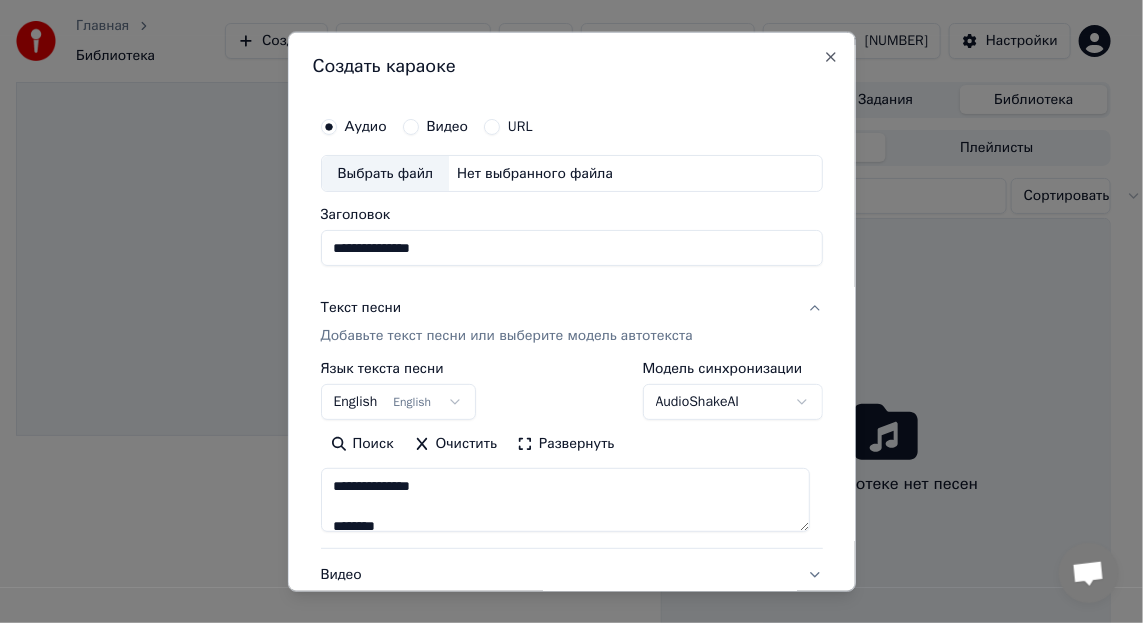 click on "Выбрать файл" at bounding box center (385, 173) 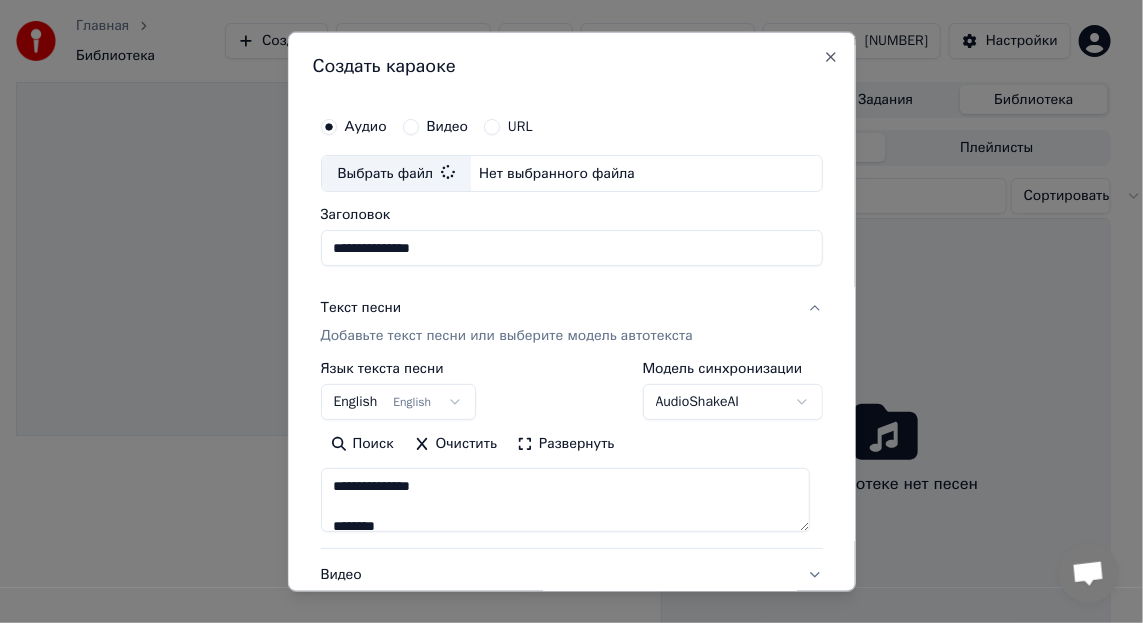 type on "**********" 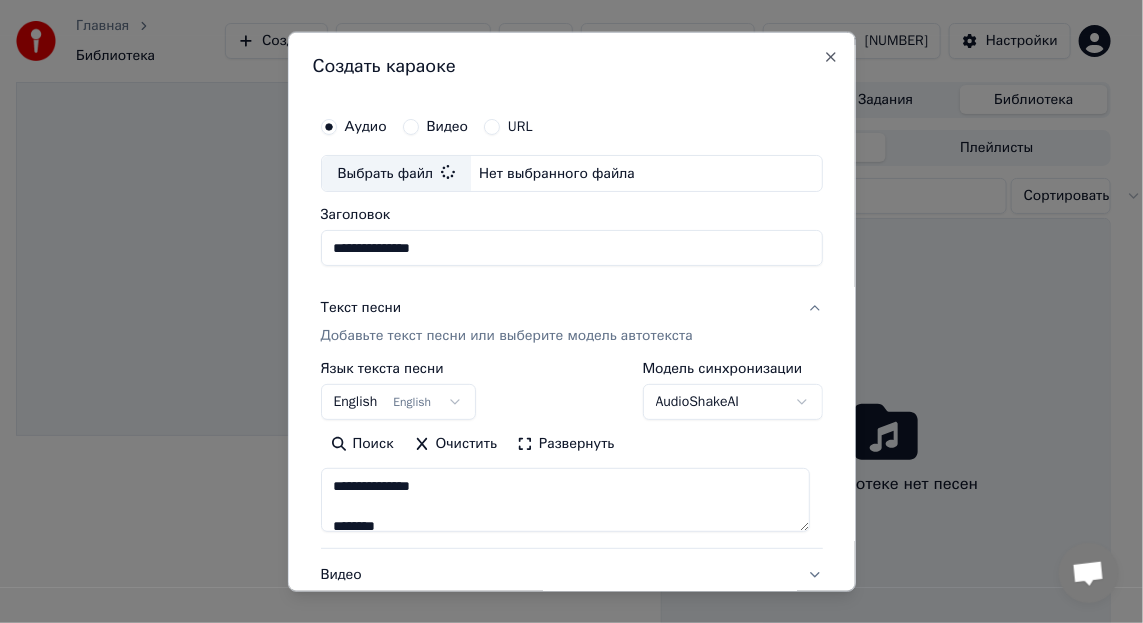 type on "**********" 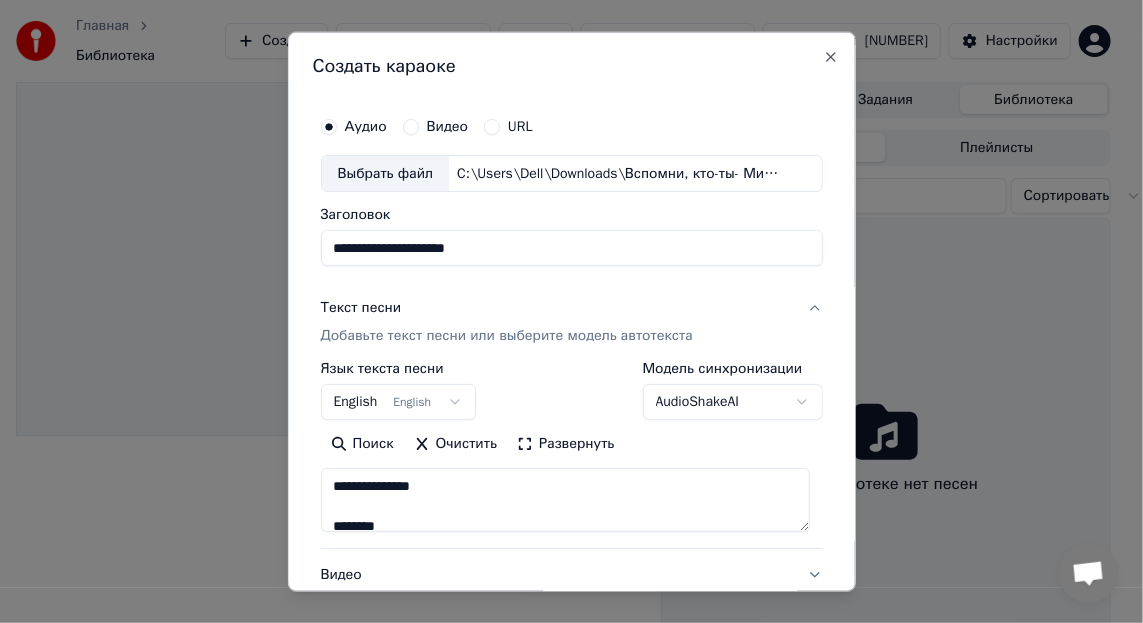 click on "English English" at bounding box center [398, 402] 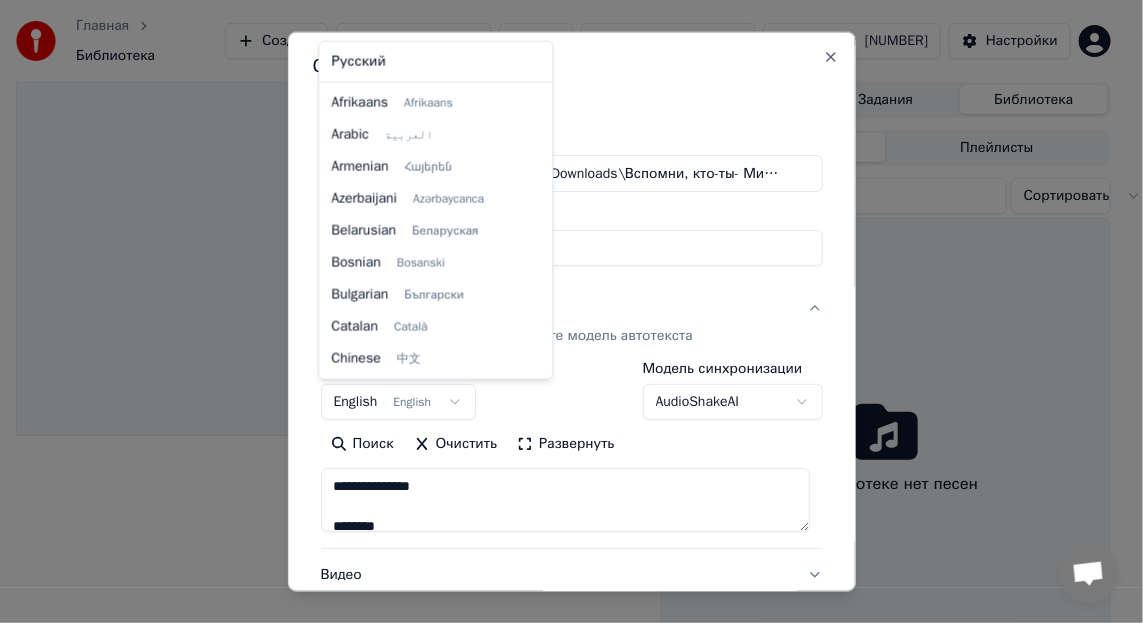 scroll, scrollTop: 159, scrollLeft: 0, axis: vertical 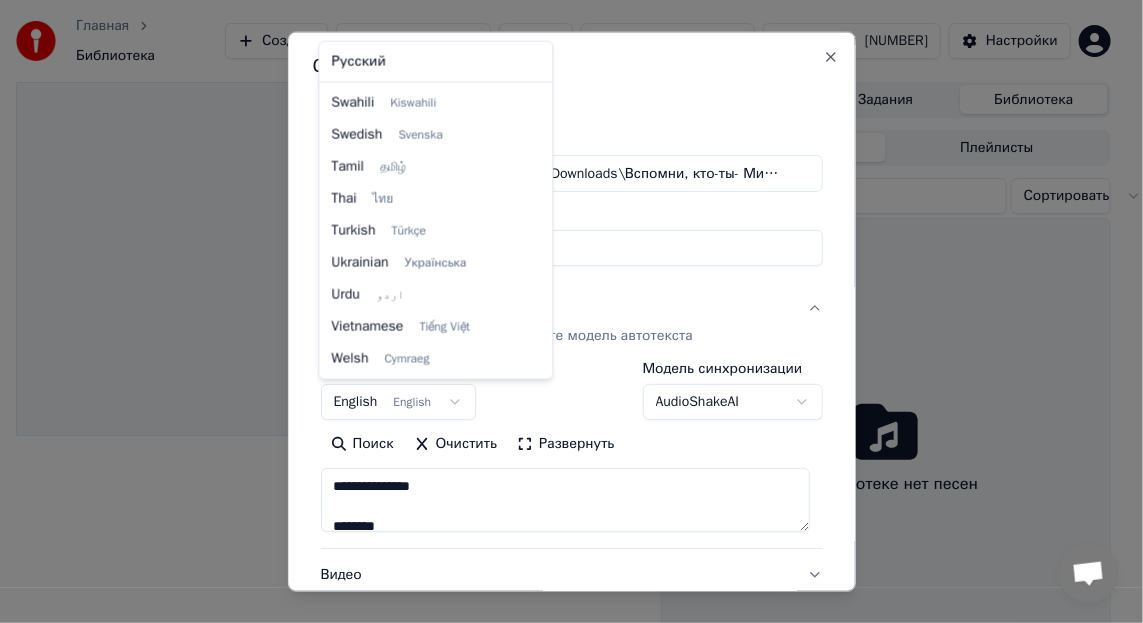 click on "**********" at bounding box center (563, 311) 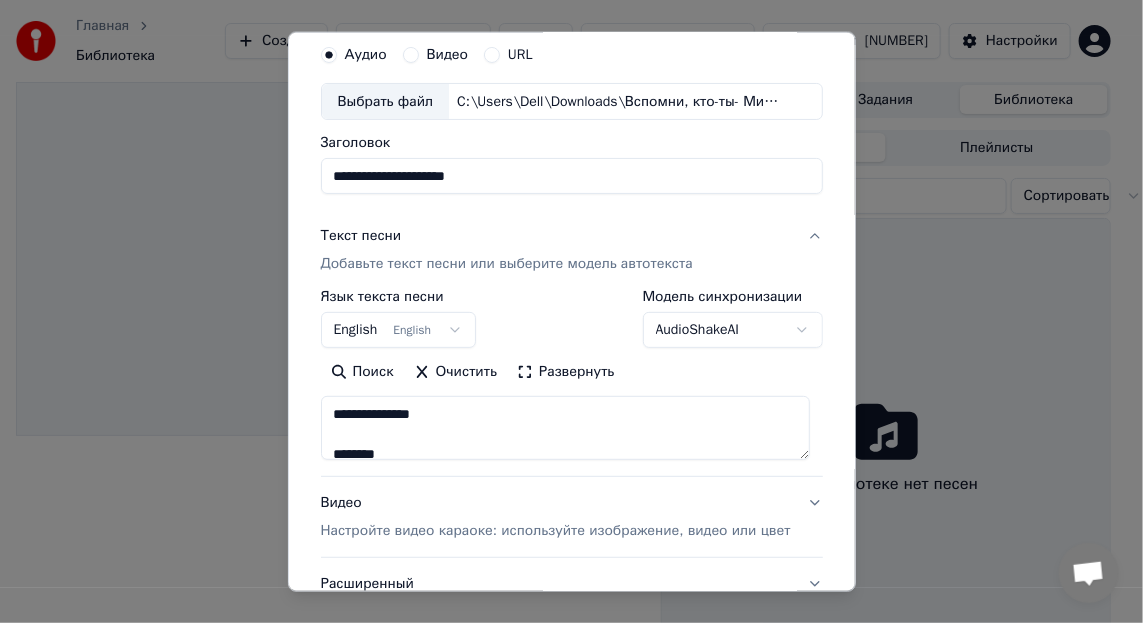 scroll, scrollTop: 99, scrollLeft: 0, axis: vertical 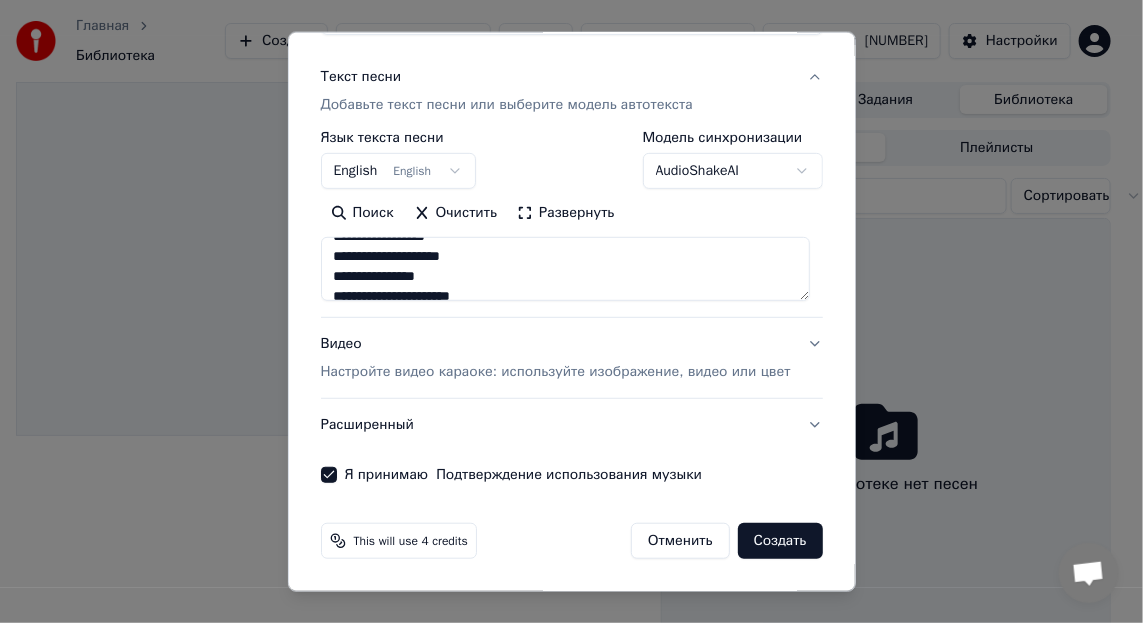 click on "Создать" at bounding box center [780, 541] 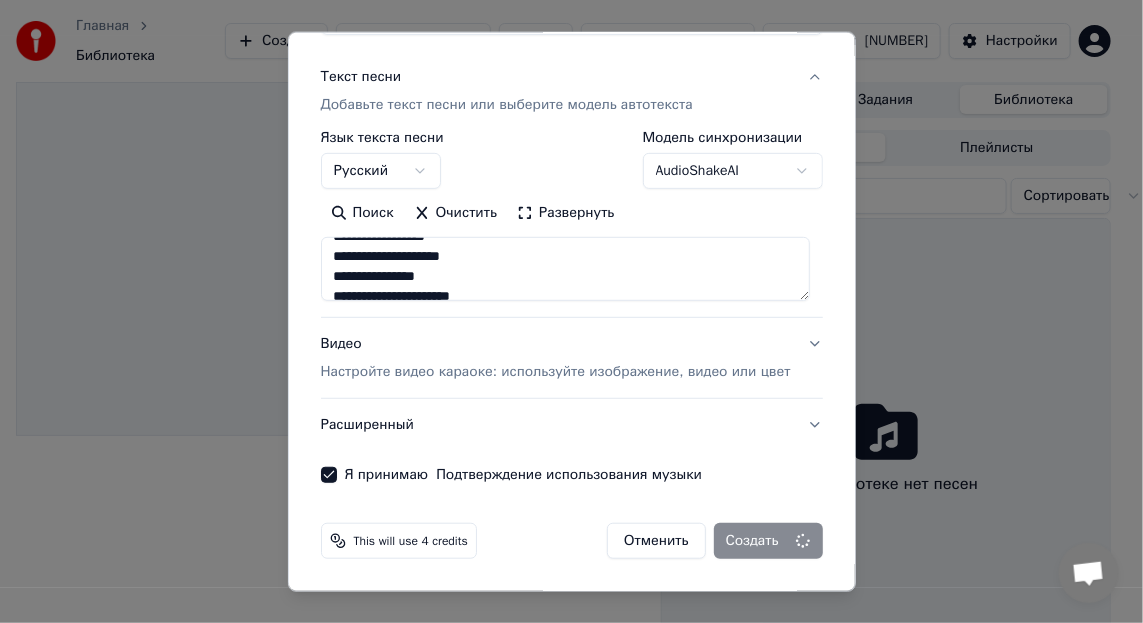 type on "**********" 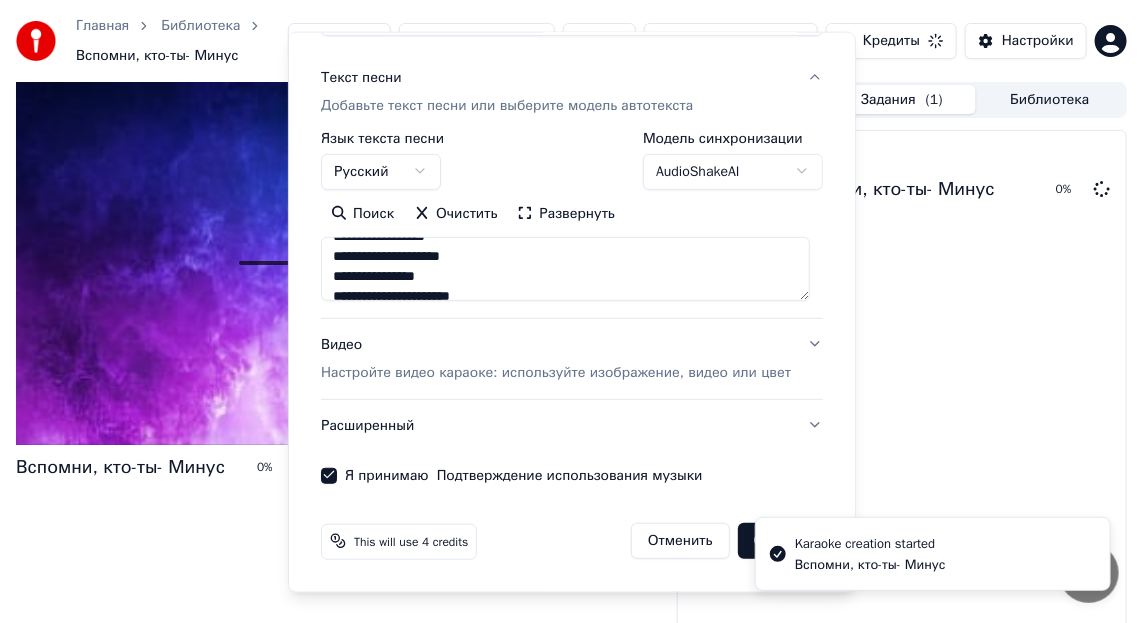 type 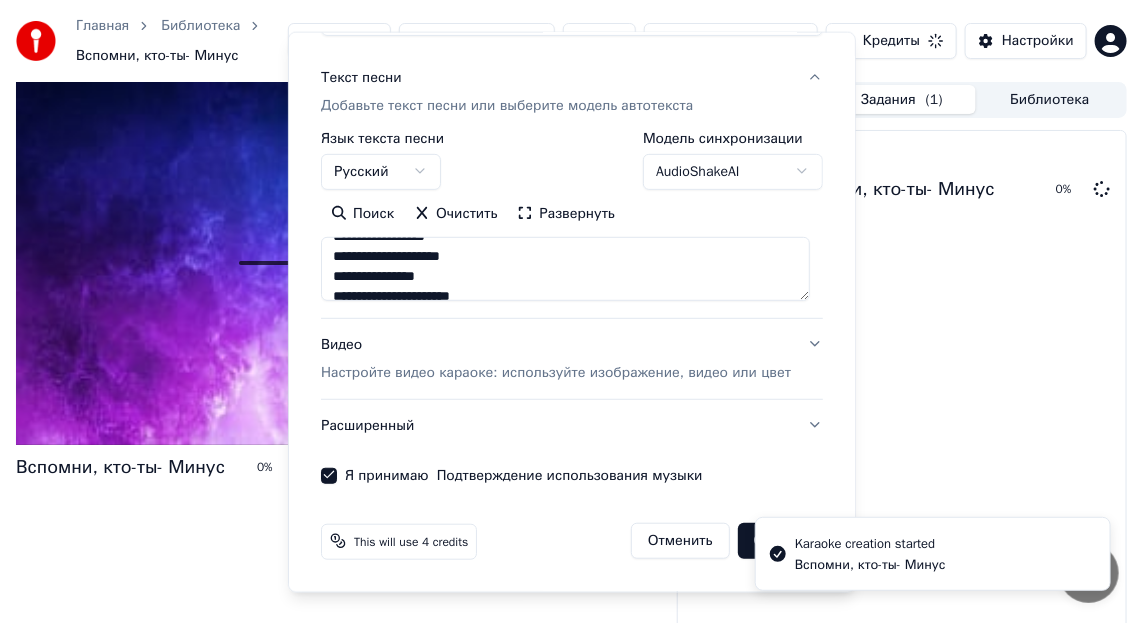 type 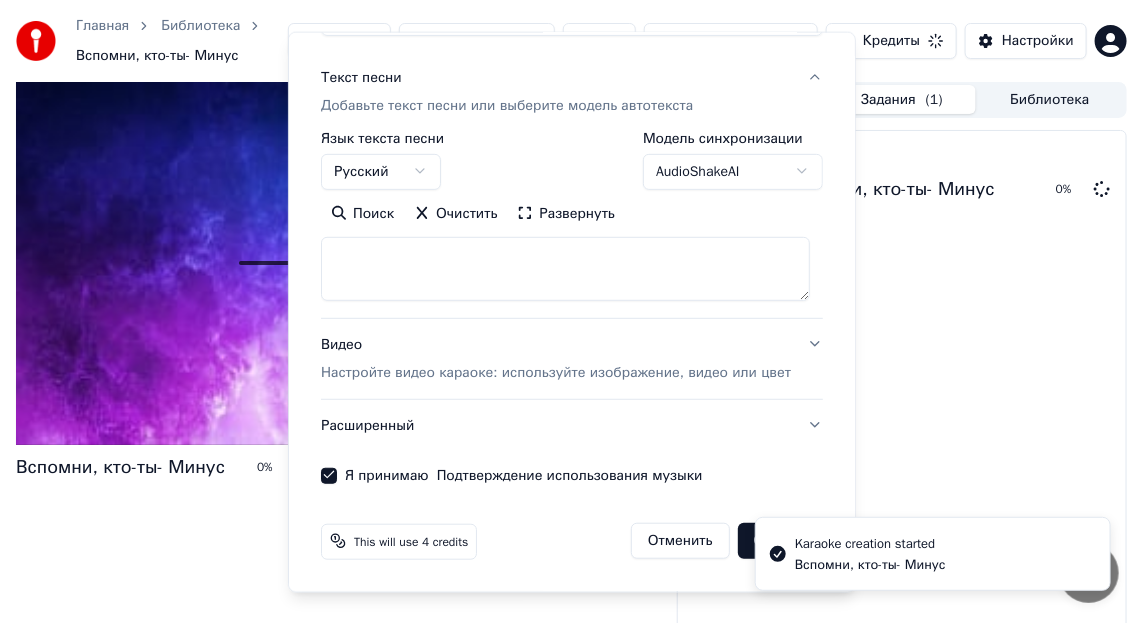 select 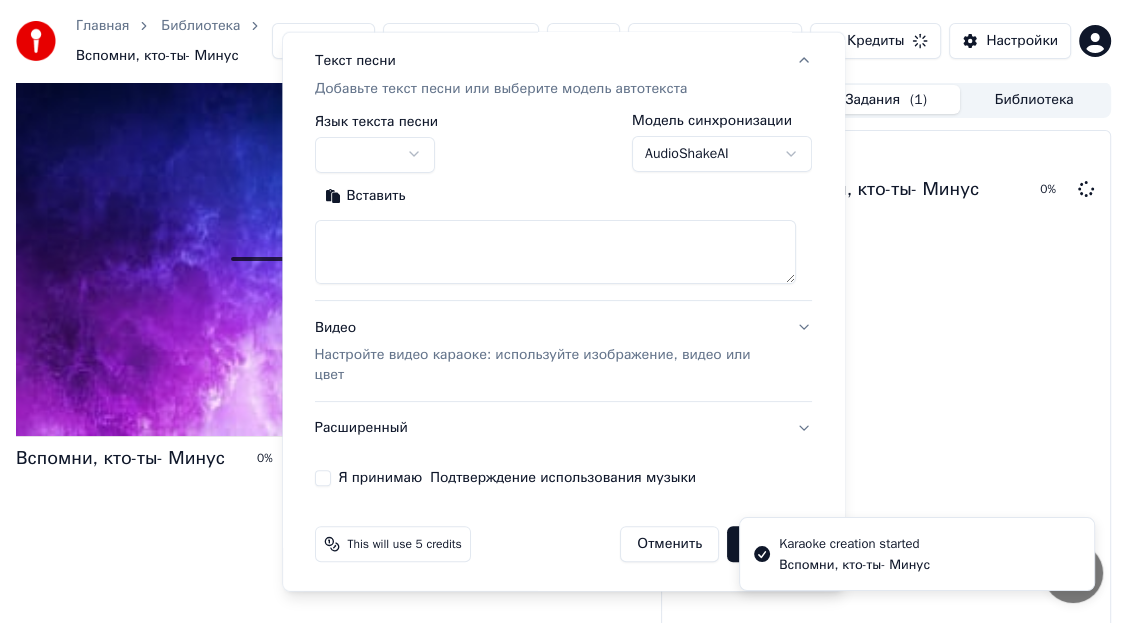scroll, scrollTop: 0, scrollLeft: 0, axis: both 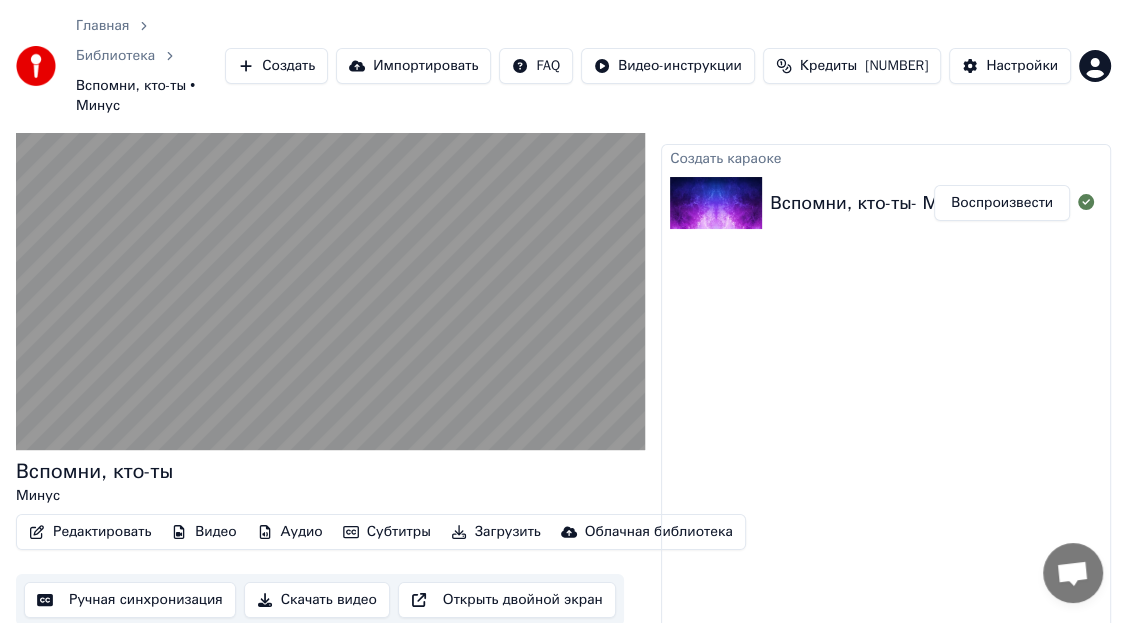 click on "Ручная синхронизация" at bounding box center [130, 600] 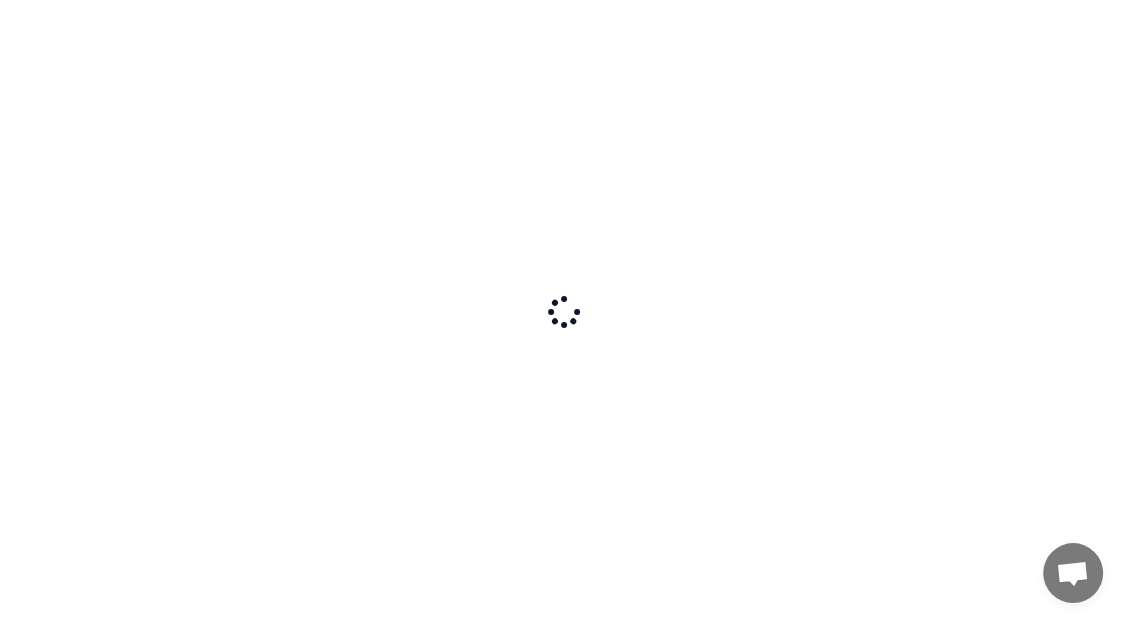 scroll, scrollTop: 0, scrollLeft: 0, axis: both 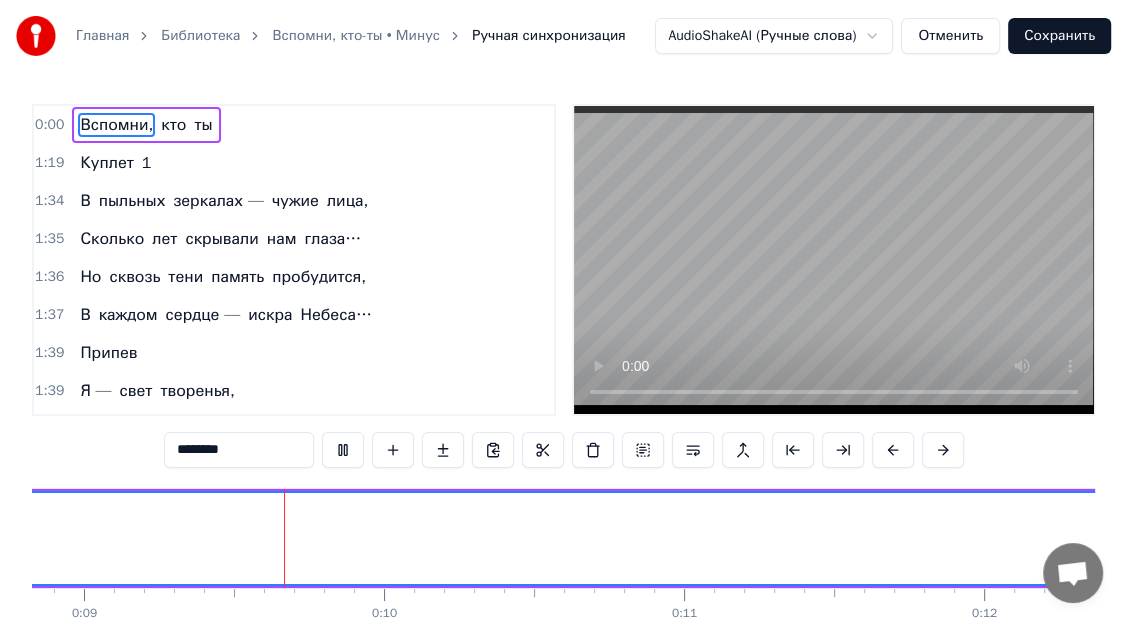click on "В пыльных зеркалах — чужие лица," at bounding box center [224, 201] 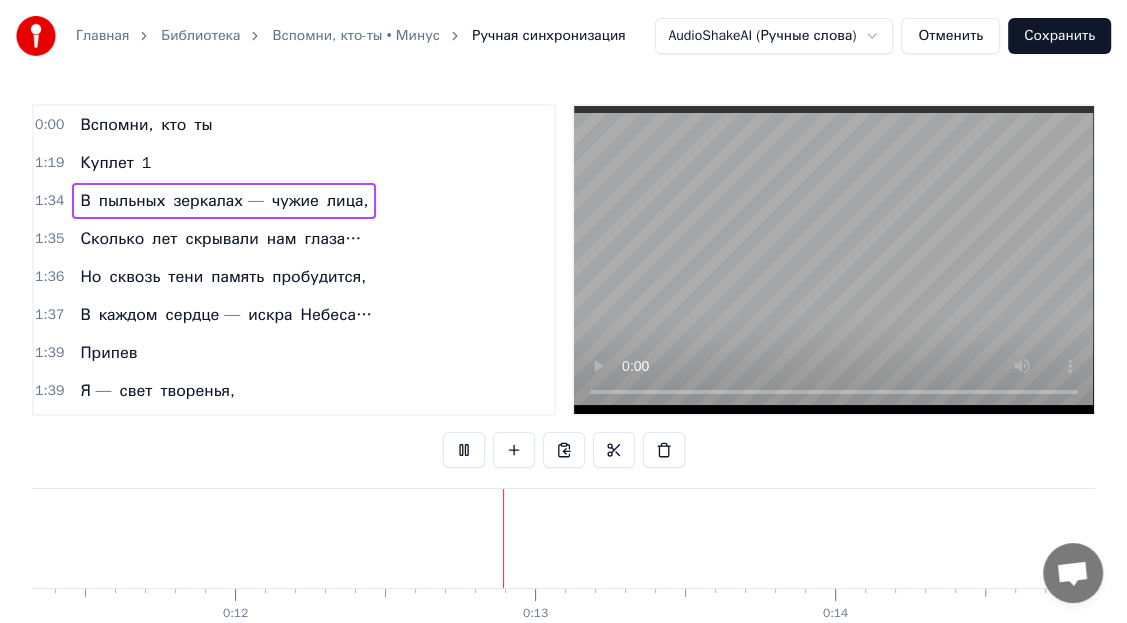 scroll, scrollTop: 0, scrollLeft: 3594, axis: horizontal 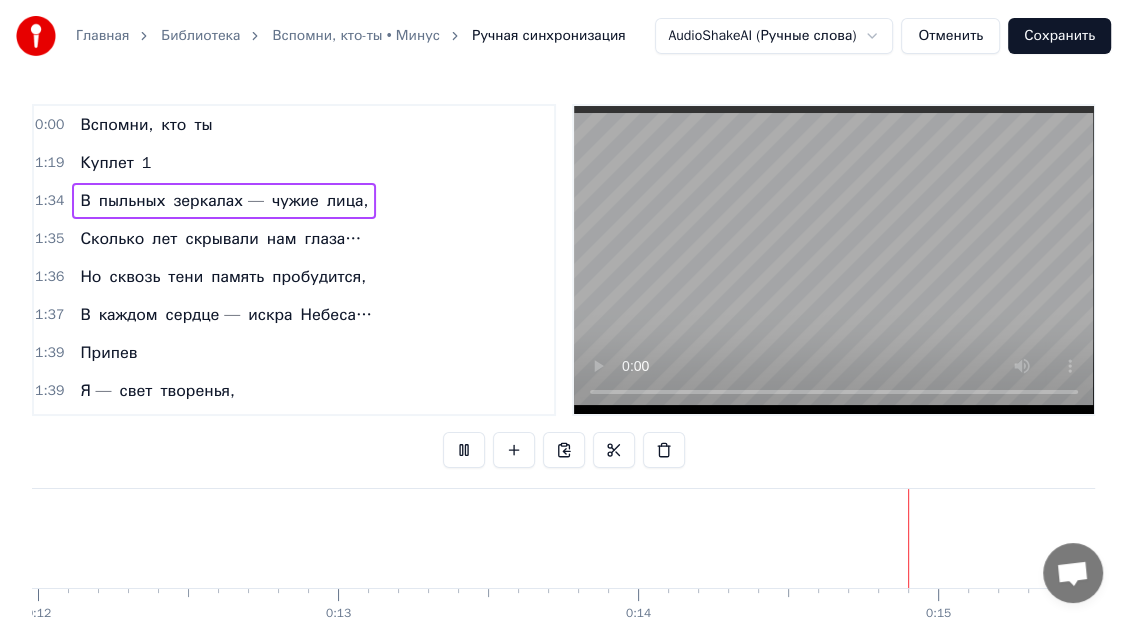 click on "В пыльных зеркалах — чужие лица," at bounding box center [224, 201] 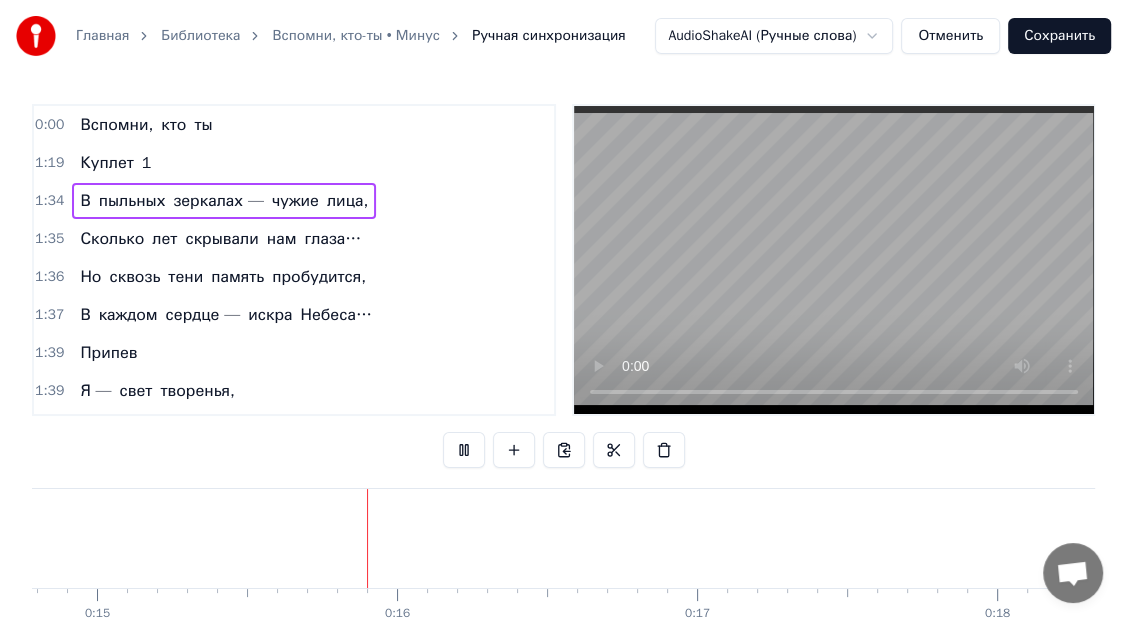 click on "В пыльных зеркалах — чужие лица," at bounding box center (224, 201) 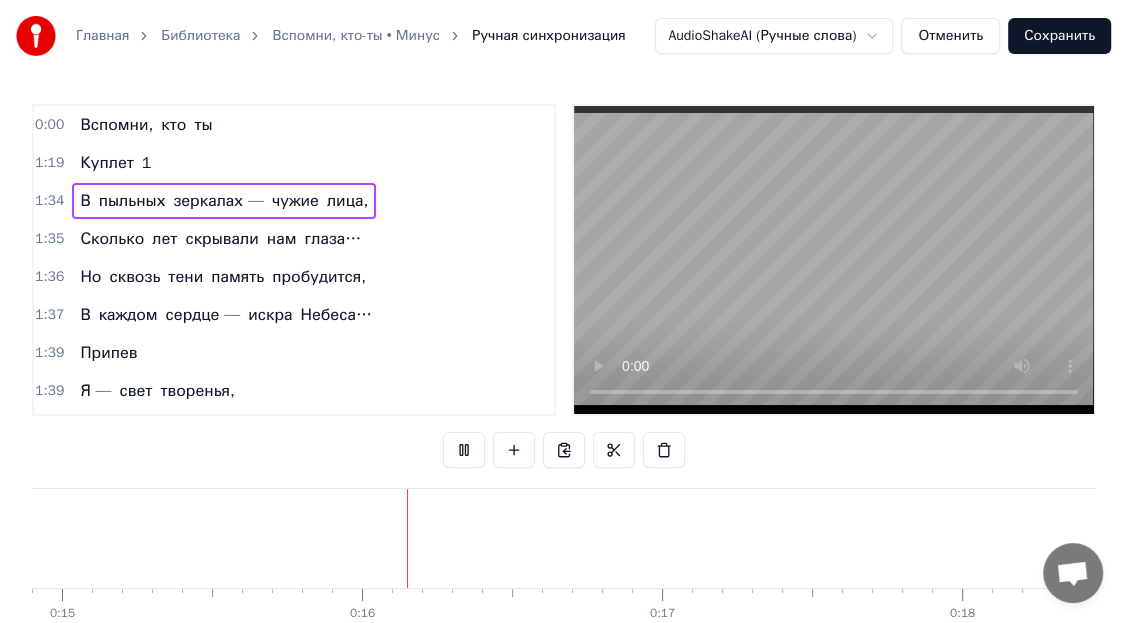 click on "В пыльных зеркалах — чужие лица," at bounding box center (224, 201) 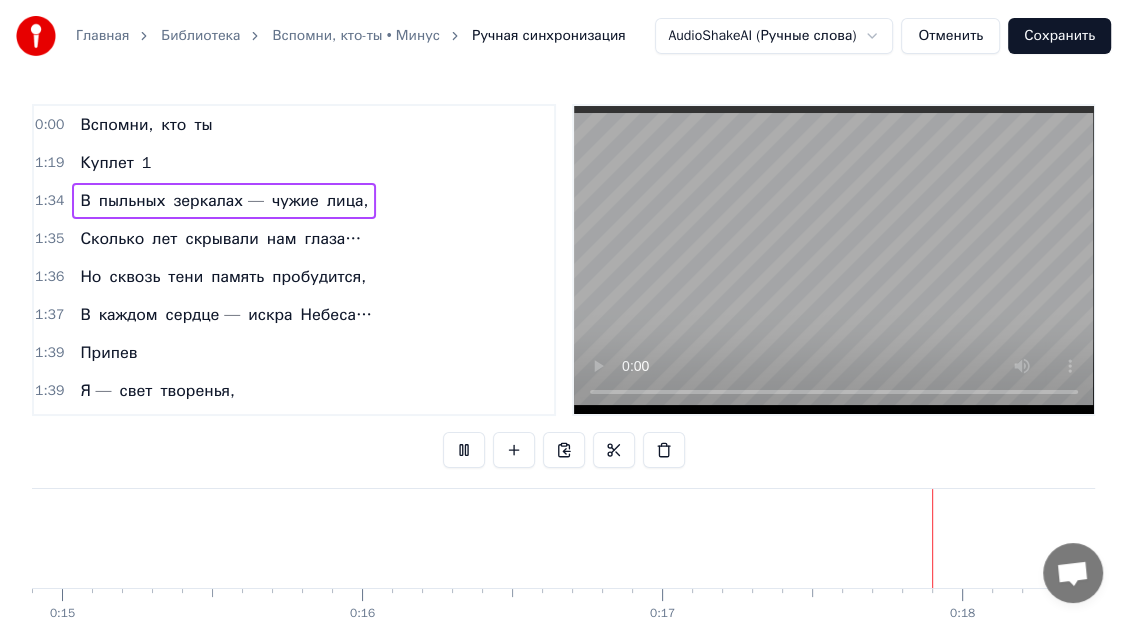 click on "В пыльных зеркалах — чужие лица," at bounding box center (224, 201) 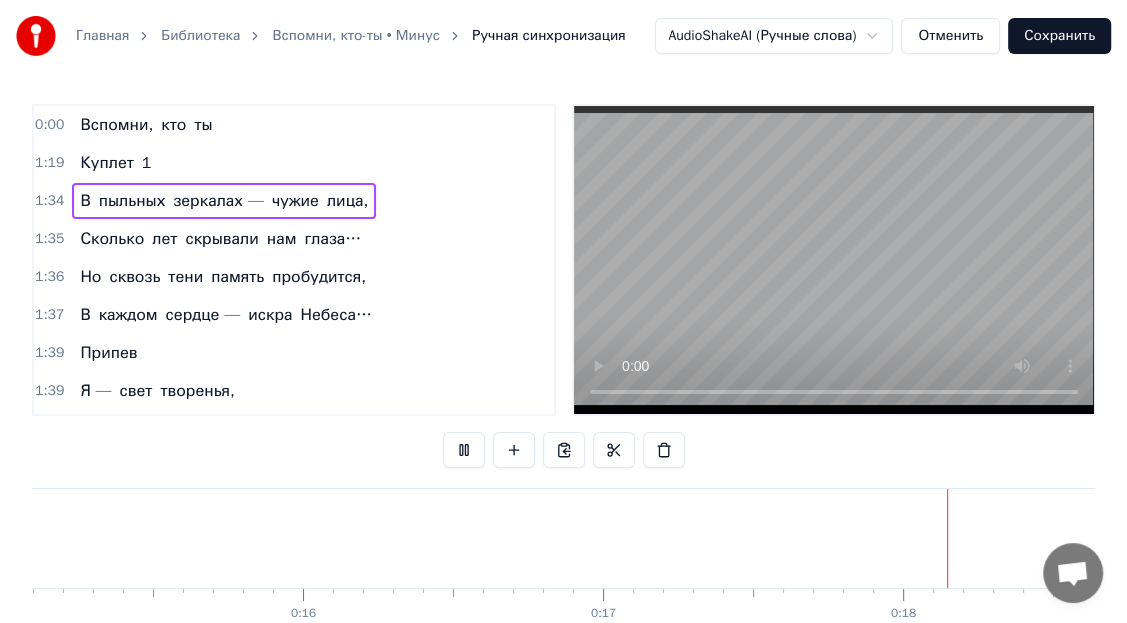 click on "В пыльных зеркалах — чужие лица," at bounding box center [224, 201] 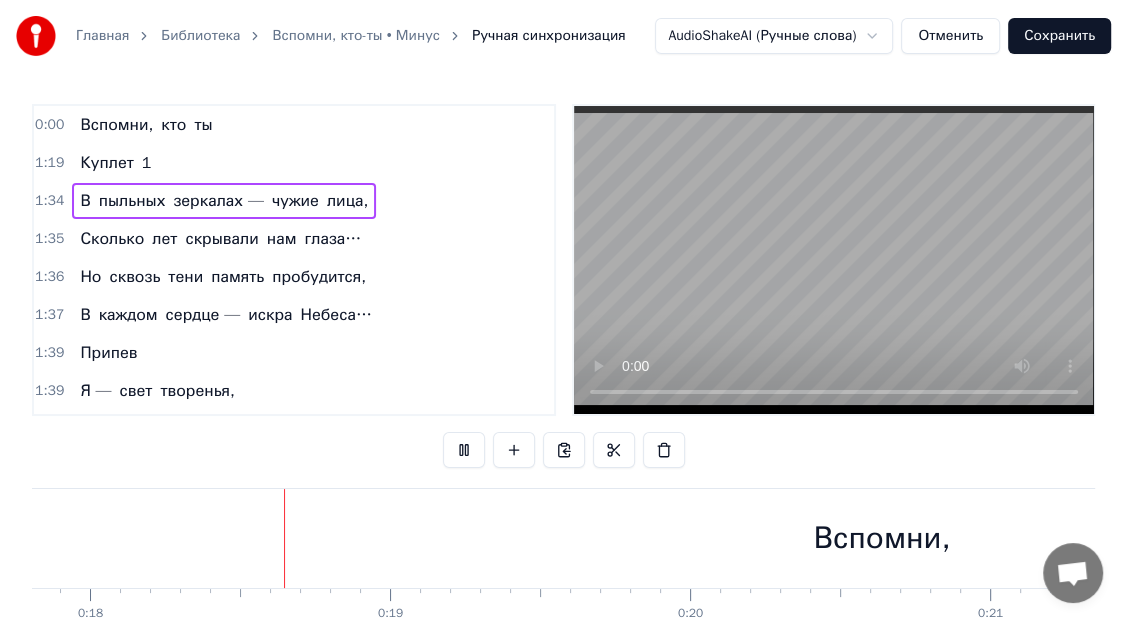 scroll, scrollTop: 0, scrollLeft: 5348, axis: horizontal 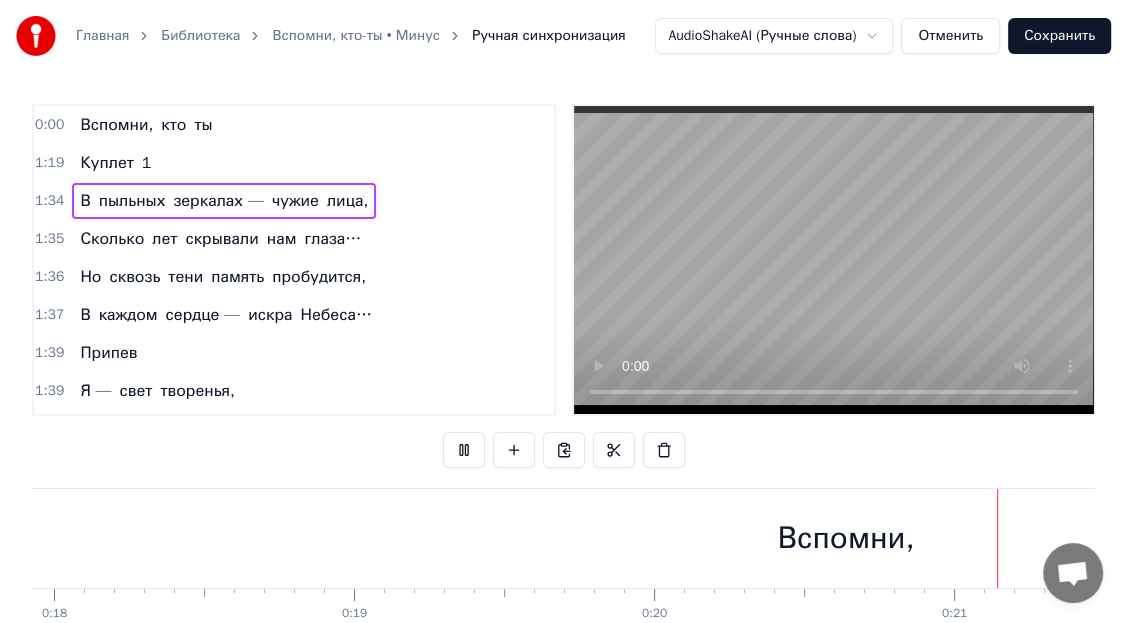 click on "скрывали" at bounding box center (221, 239) 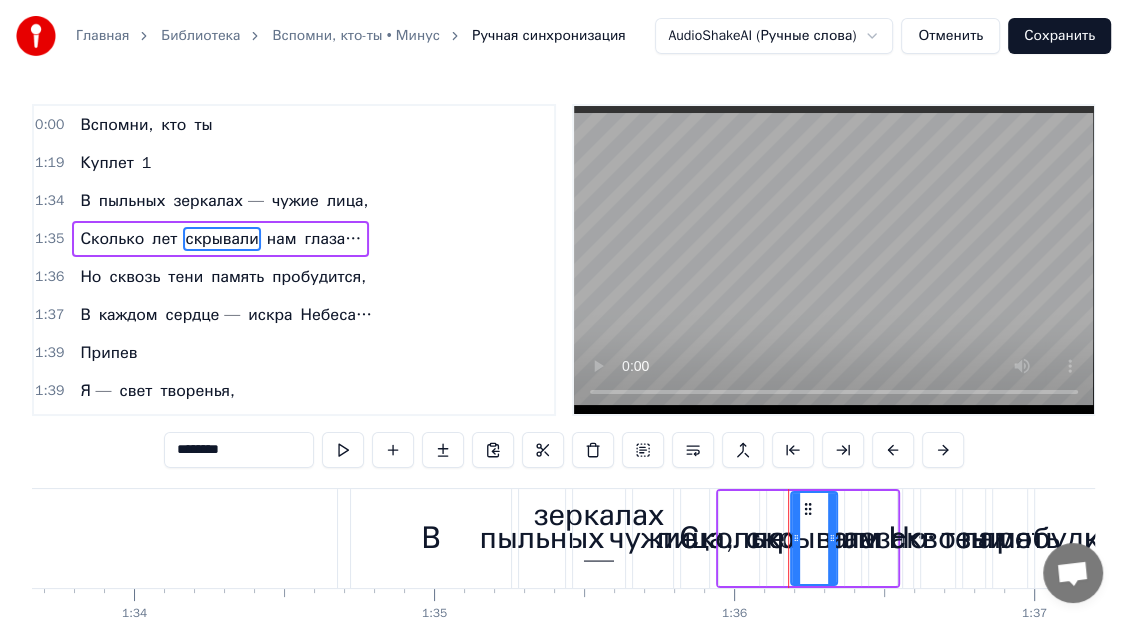 scroll, scrollTop: 0, scrollLeft: 28754, axis: horizontal 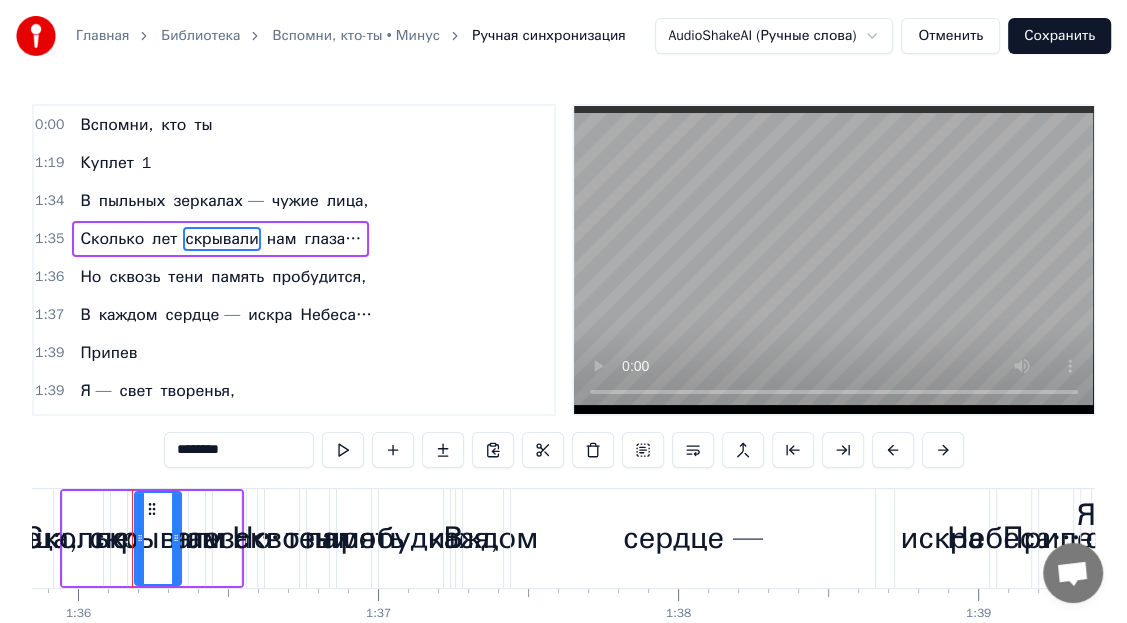 type 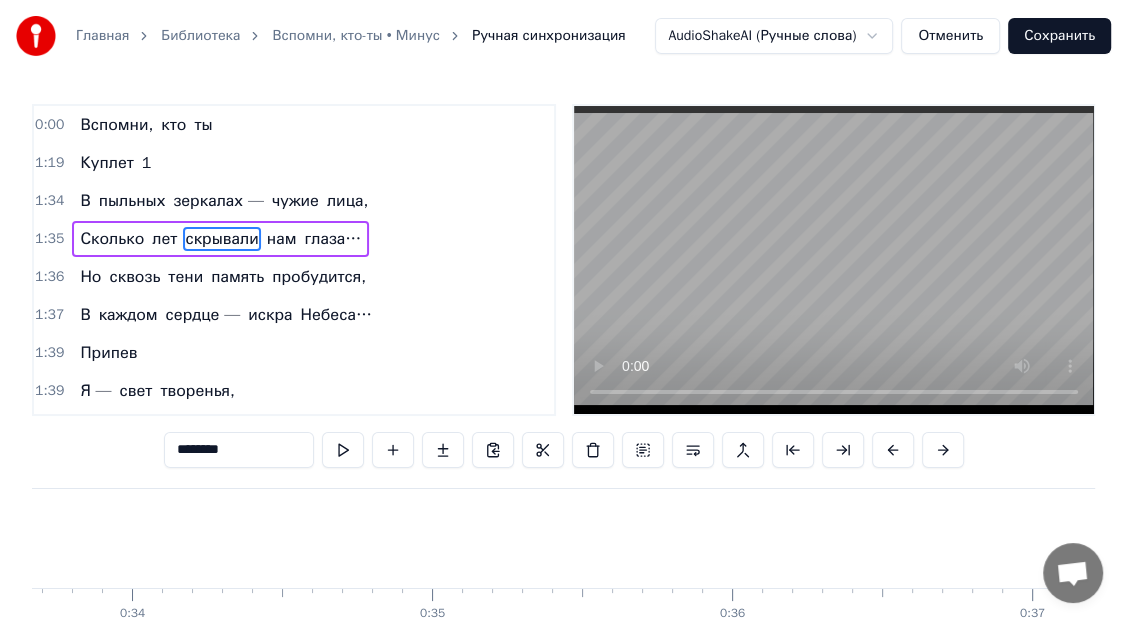scroll, scrollTop: 0, scrollLeft: 9922, axis: horizontal 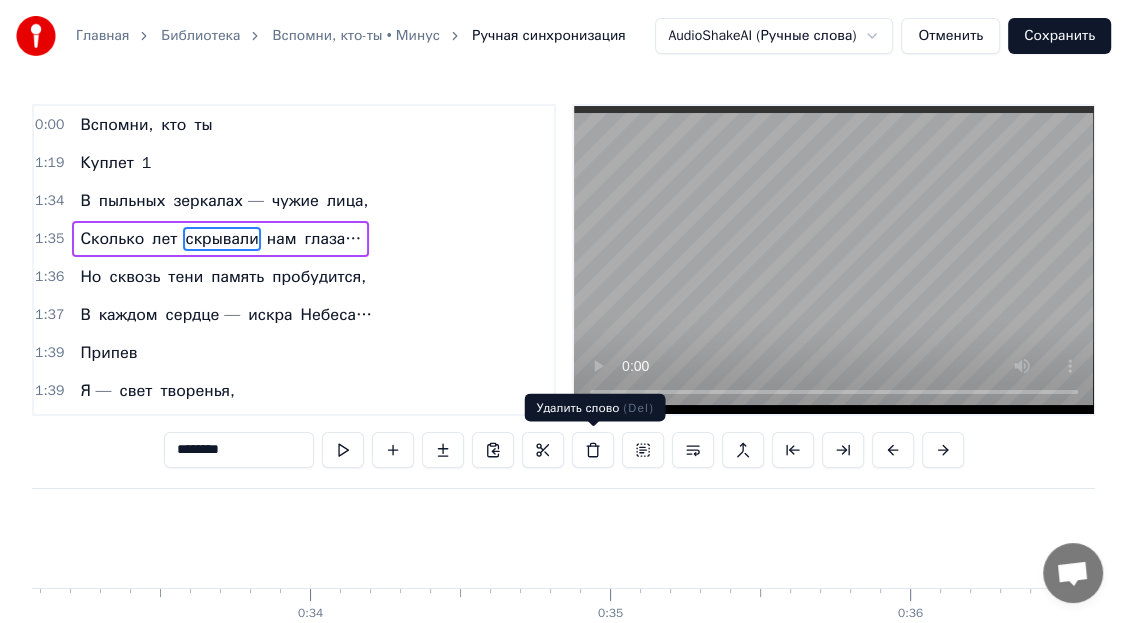 click at bounding box center (593, 450) 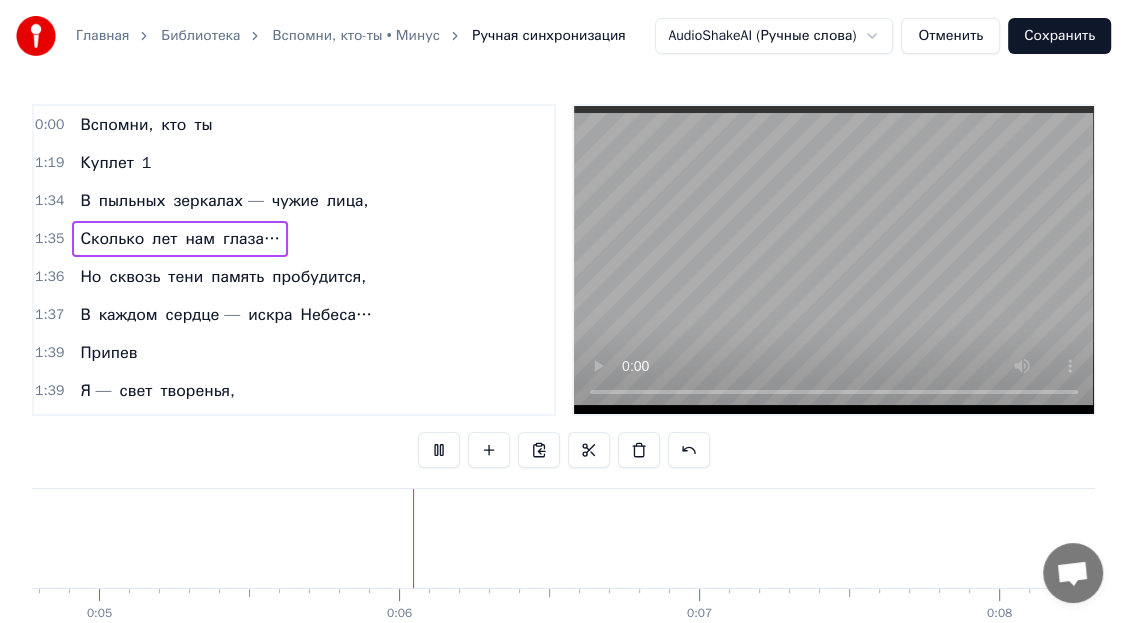 scroll, scrollTop: 0, scrollLeft: 1567, axis: horizontal 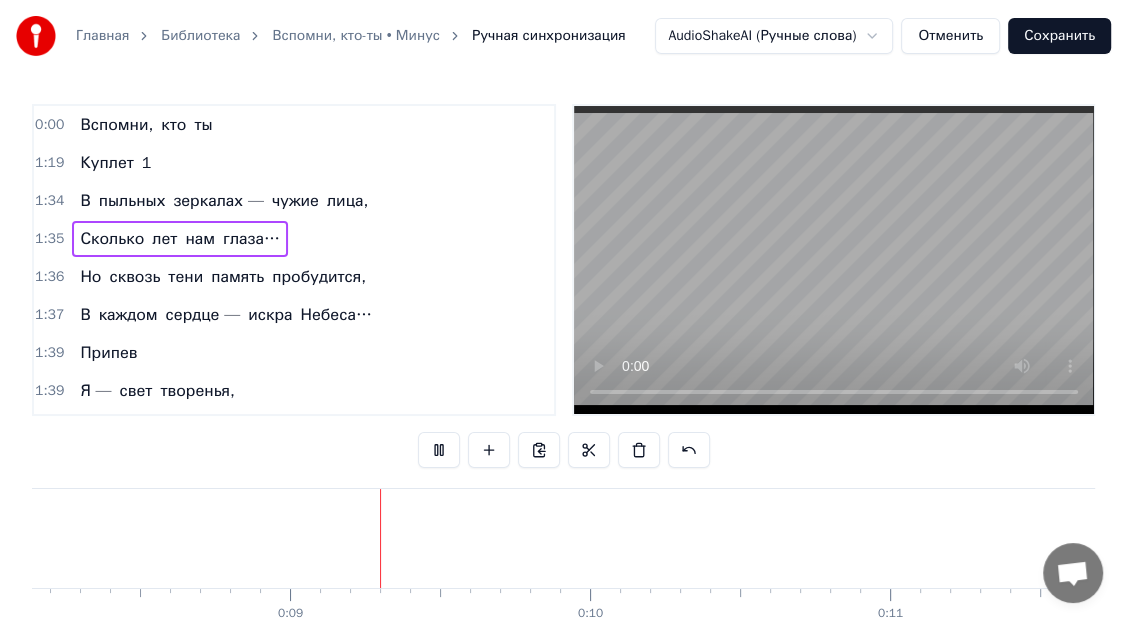 click on "зеркалах —" at bounding box center [218, 201] 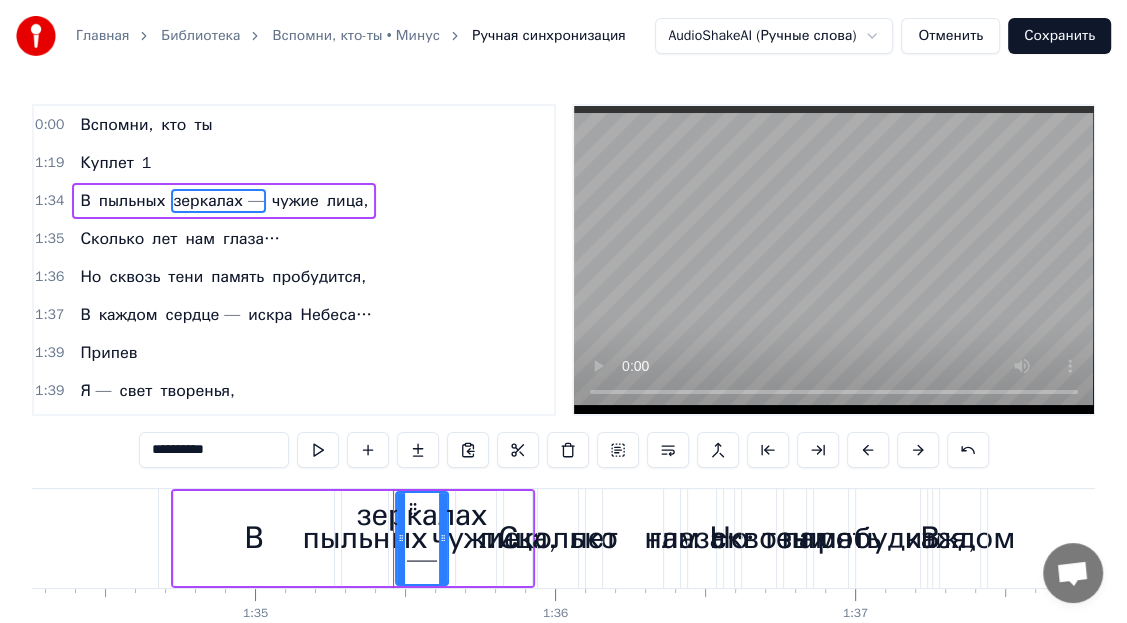 scroll, scrollTop: 0, scrollLeft: 28538, axis: horizontal 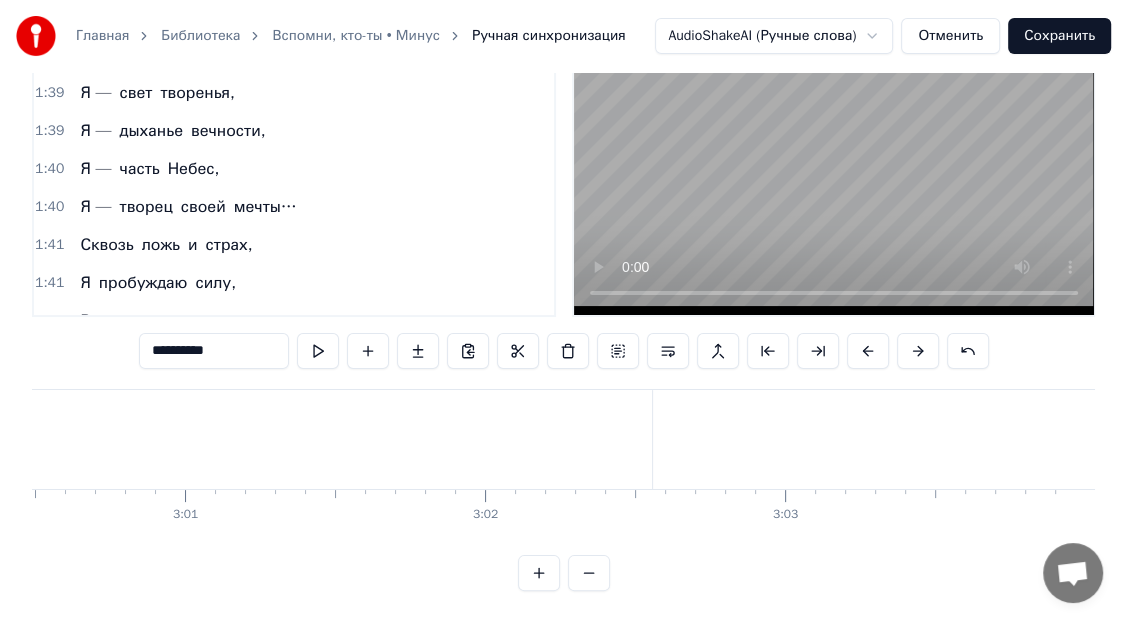 click on "Ручная синхронизация" at bounding box center [549, 36] 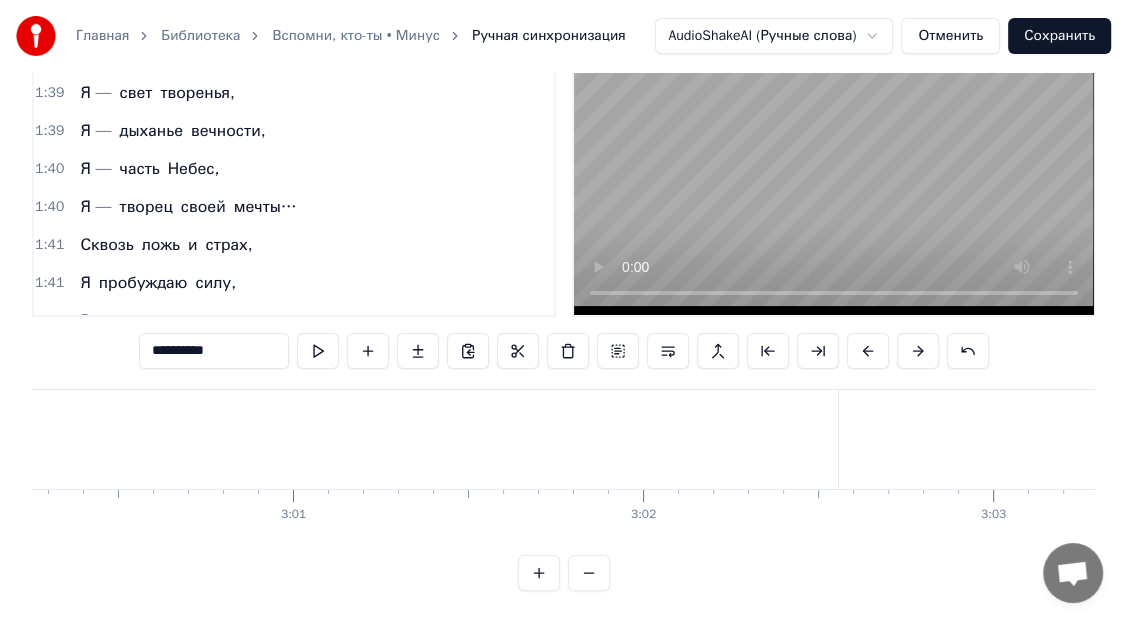 scroll, scrollTop: 0, scrollLeft: 63349, axis: horizontal 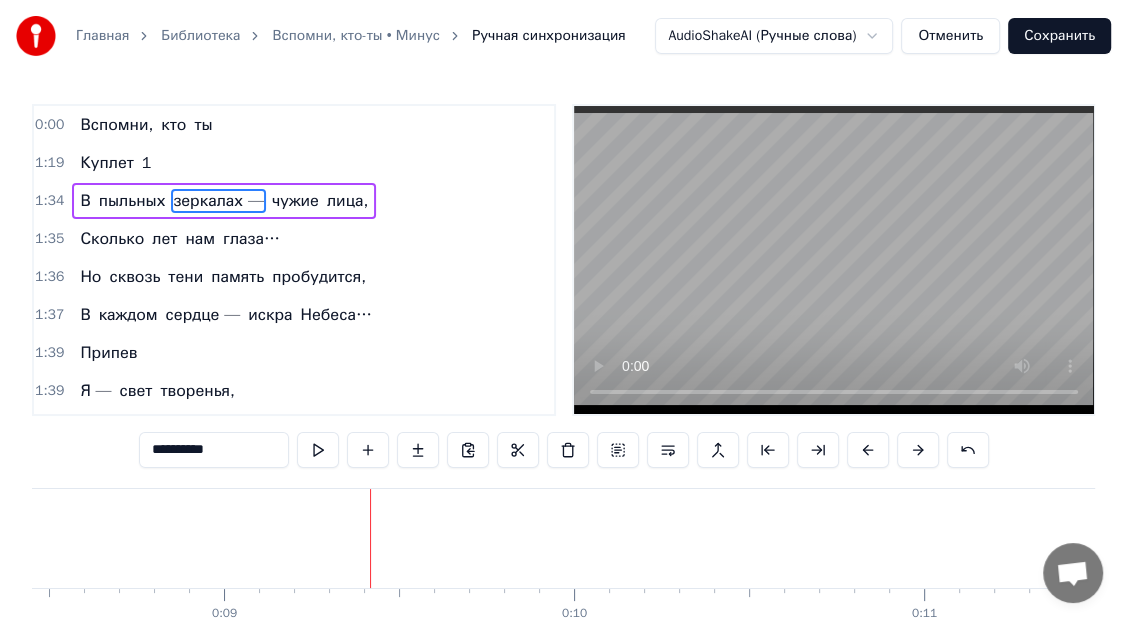 click on "1:34" at bounding box center [49, 201] 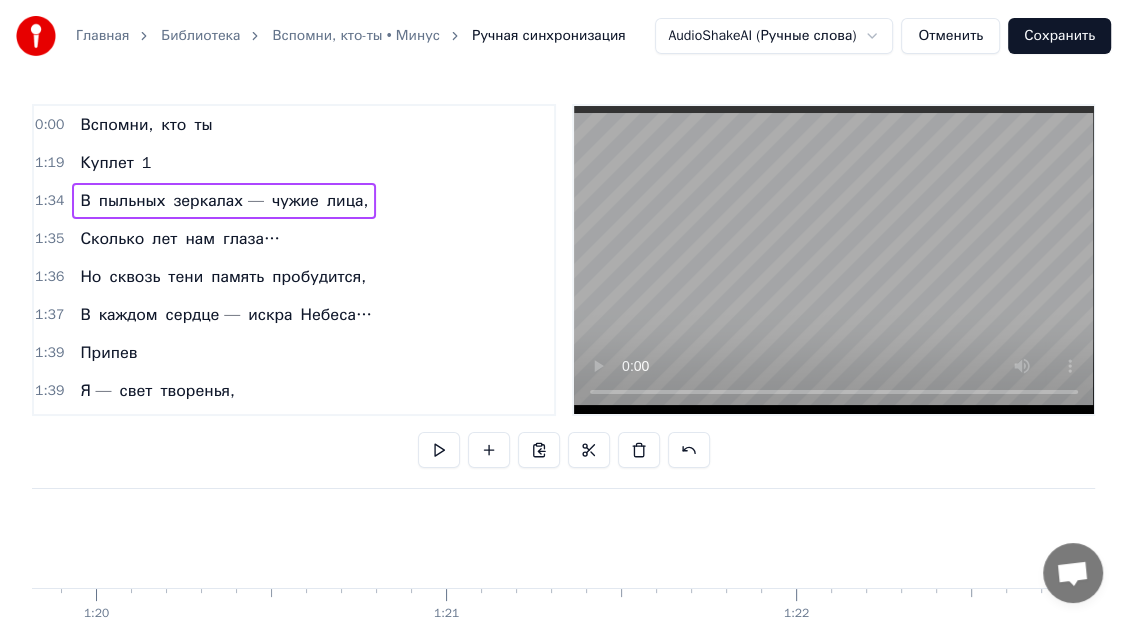scroll, scrollTop: 0, scrollLeft: 33051, axis: horizontal 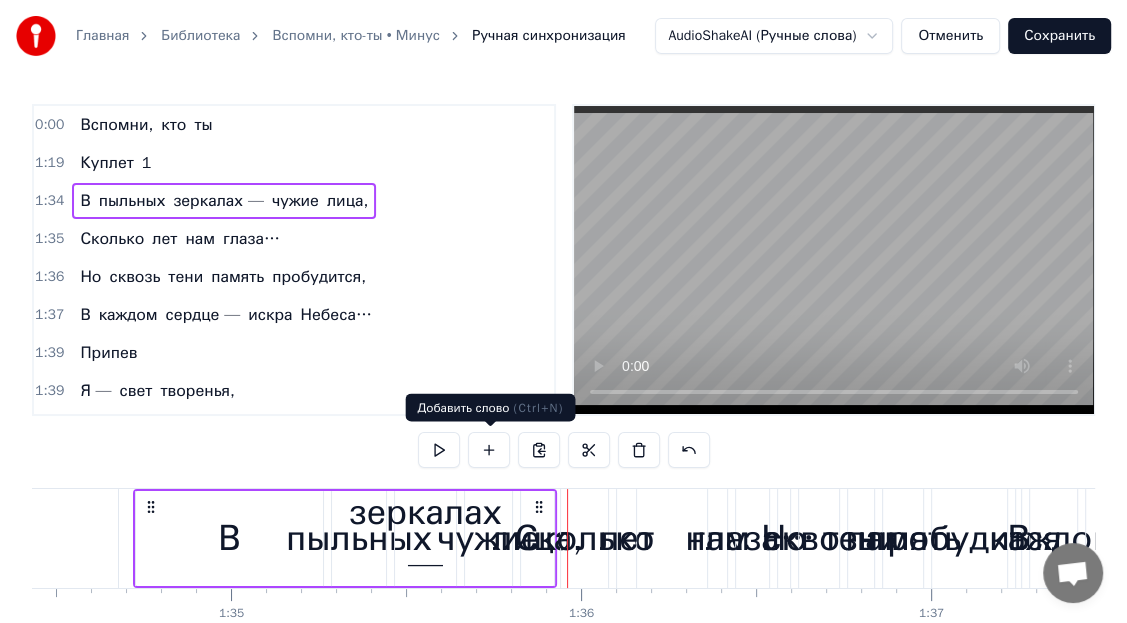 click at bounding box center [489, 450] 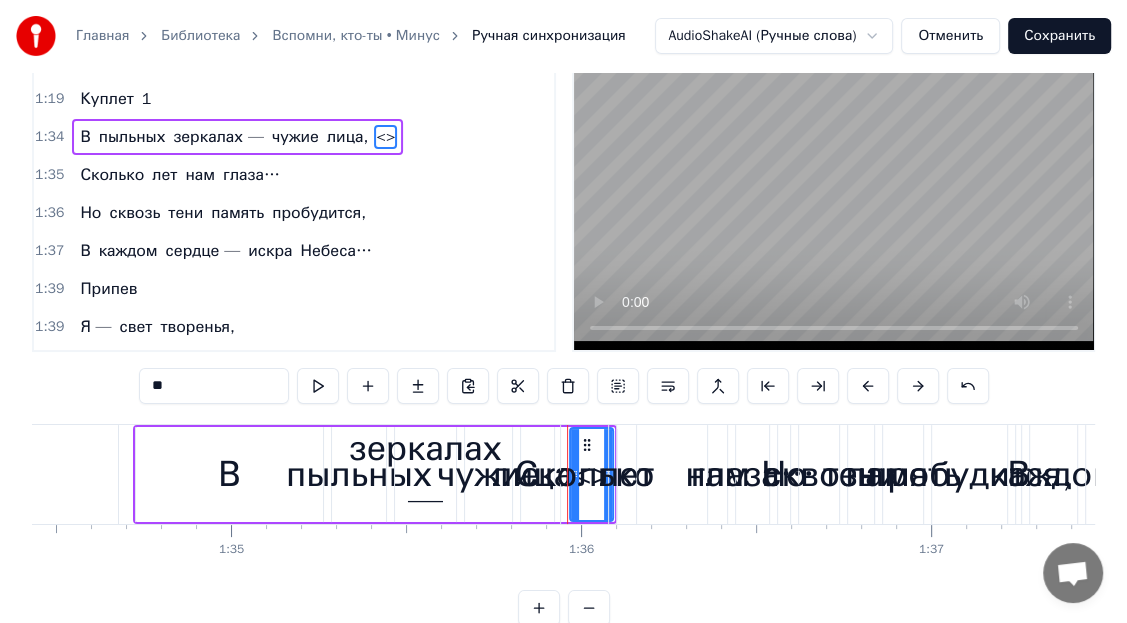 scroll, scrollTop: 114, scrollLeft: 0, axis: vertical 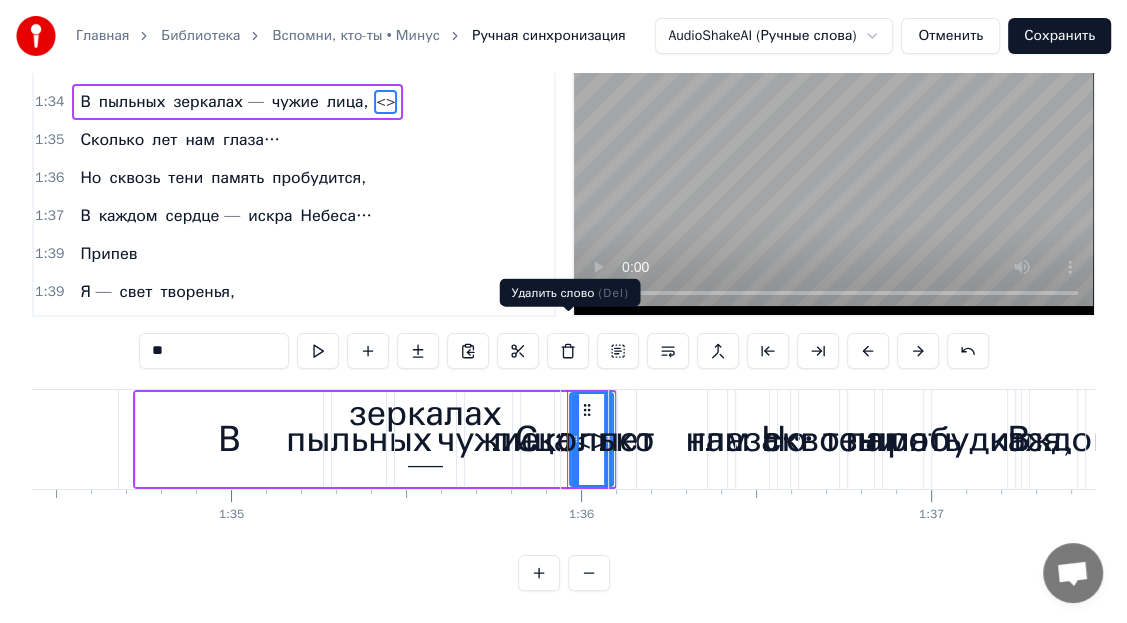 click at bounding box center (568, 351) 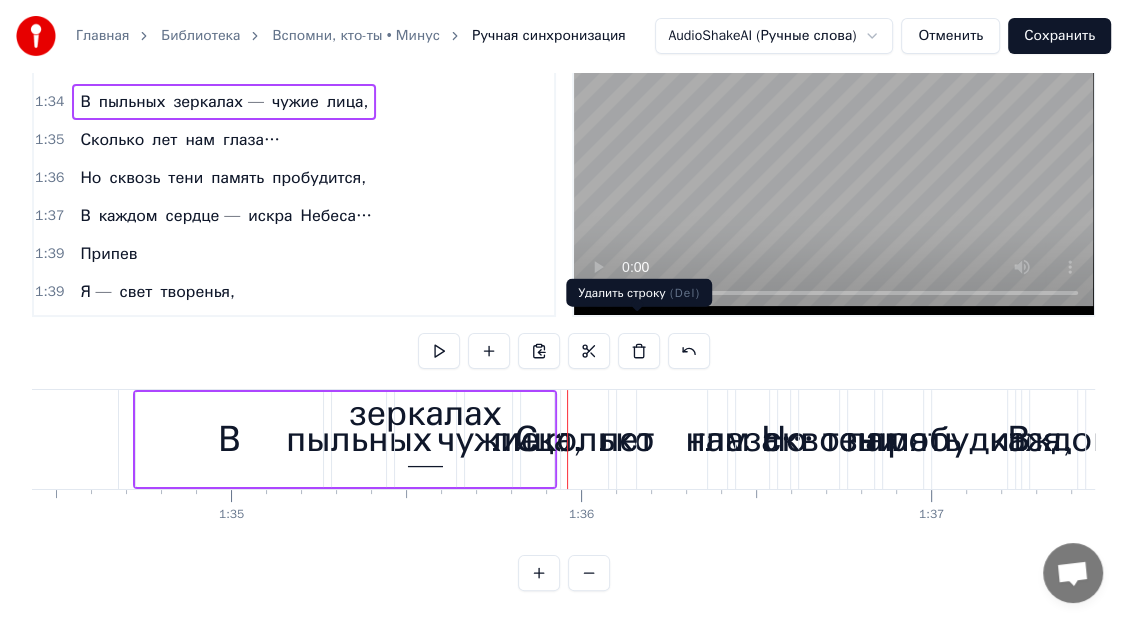 click at bounding box center [639, 351] 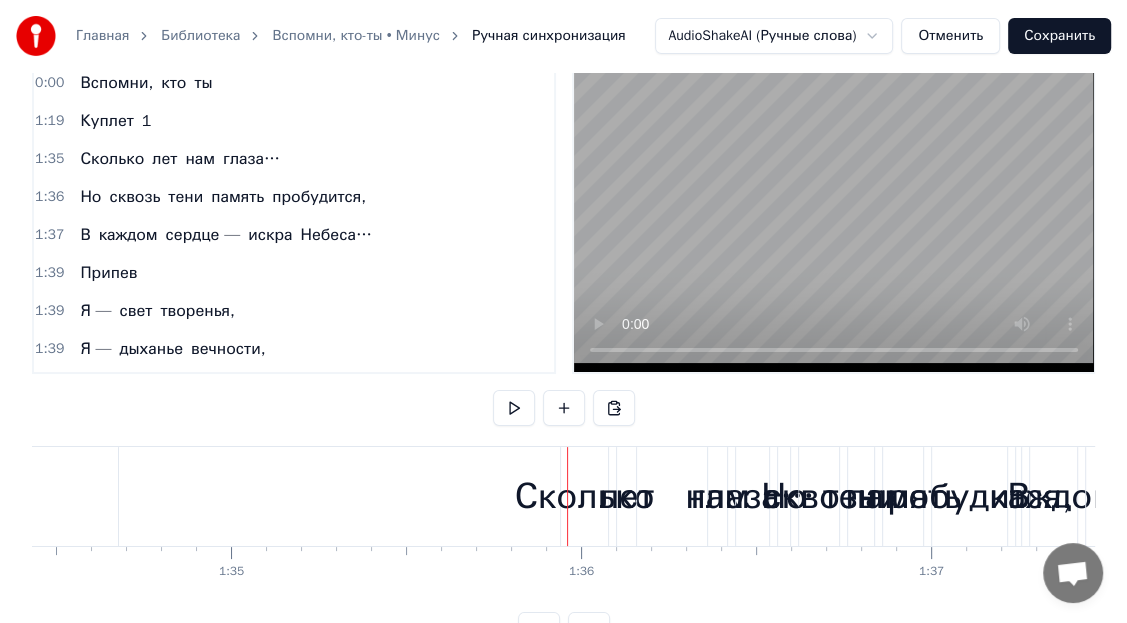 scroll, scrollTop: 0, scrollLeft: 0, axis: both 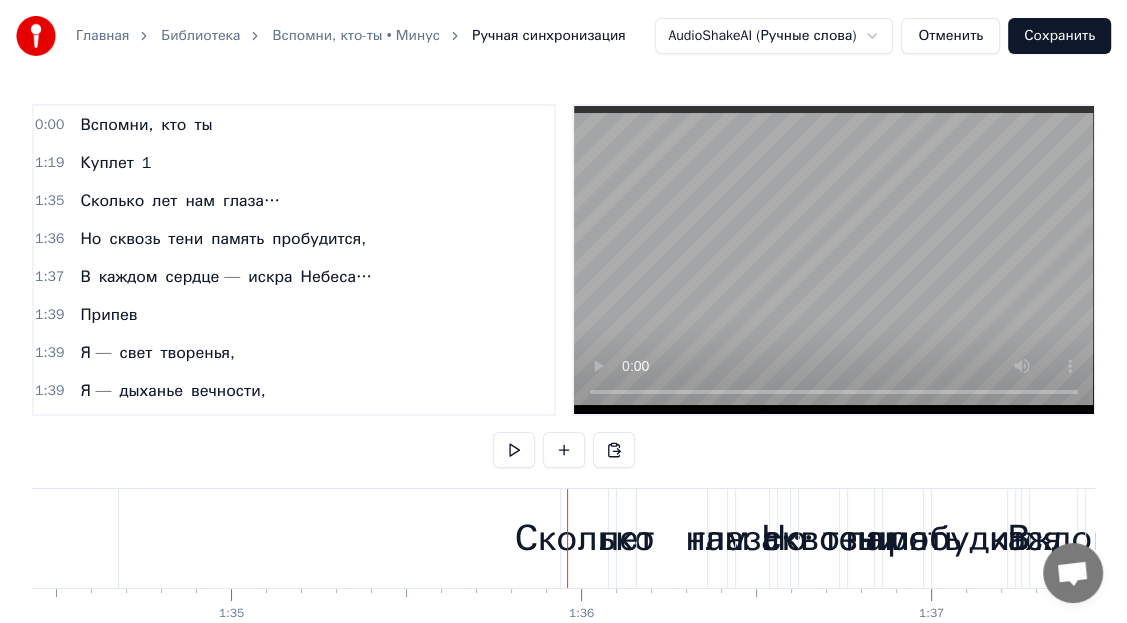 drag, startPoint x: 157, startPoint y: 148, endPoint x: 89, endPoint y: 155, distance: 68.359344 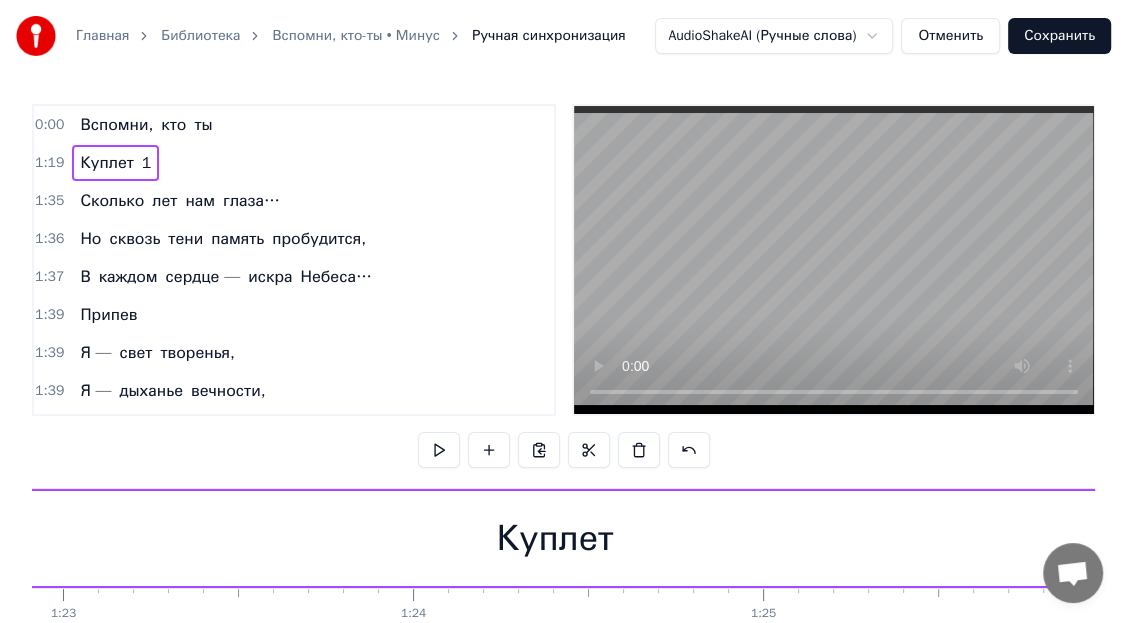 scroll, scrollTop: 0, scrollLeft: 27801, axis: horizontal 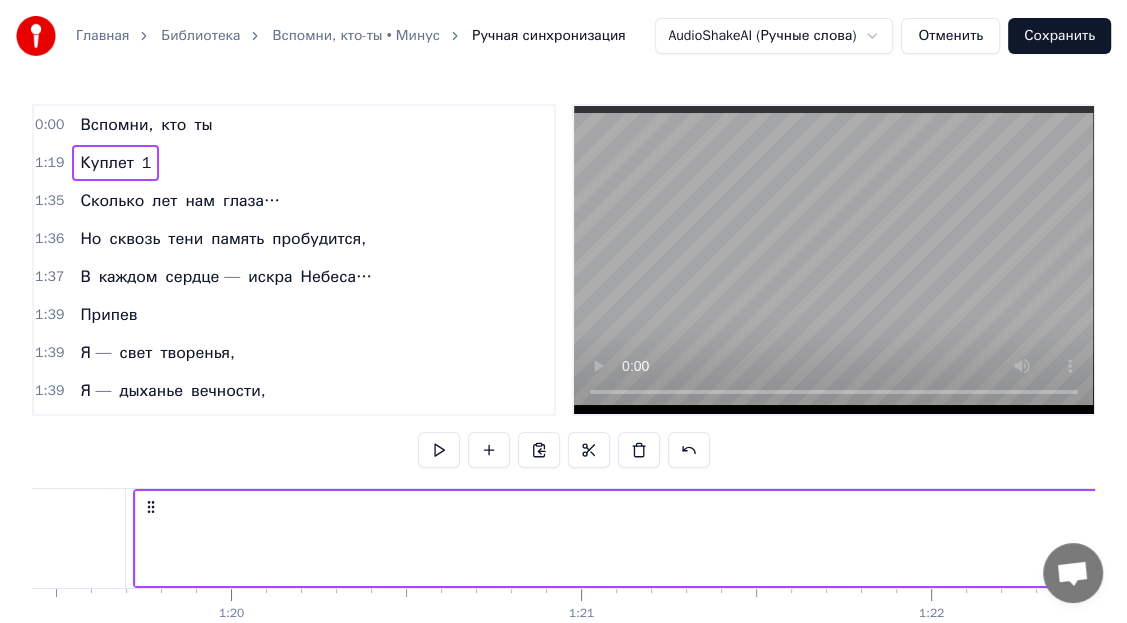 click on "1:19 Куплет 1" at bounding box center [294, 163] 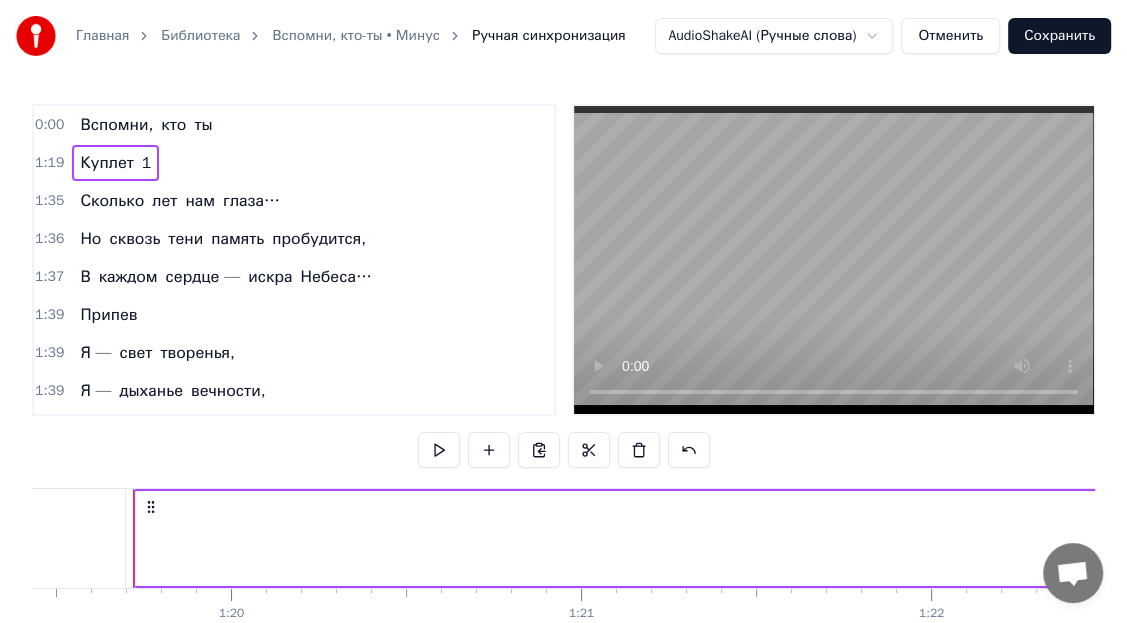 click on "1:19 Куплет 1" at bounding box center [294, 163] 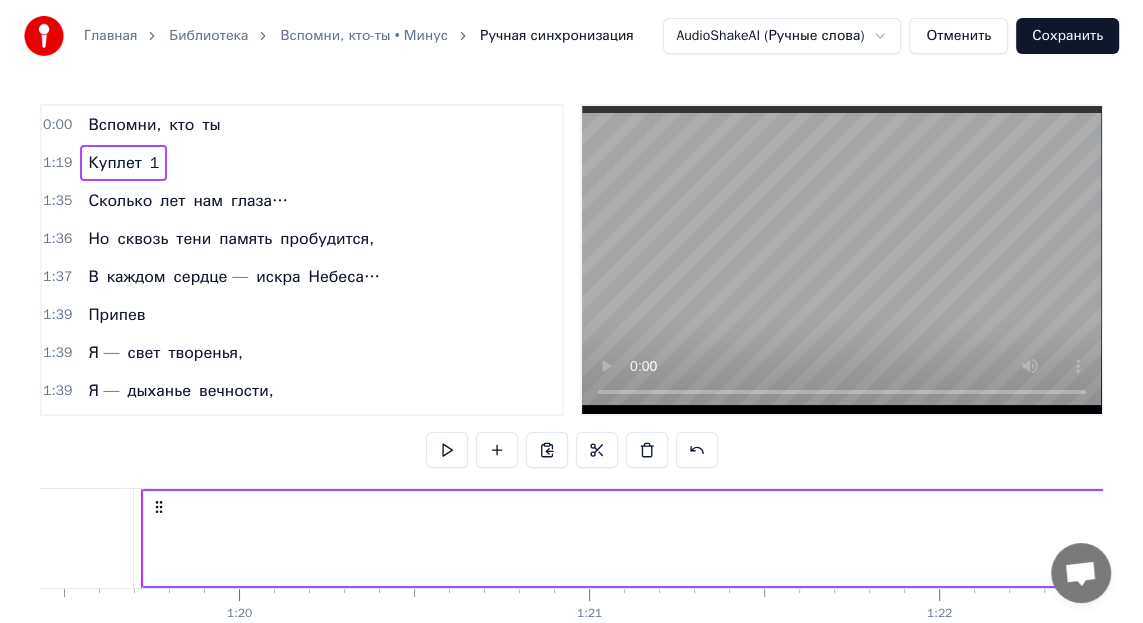 scroll, scrollTop: 26, scrollLeft: 0, axis: vertical 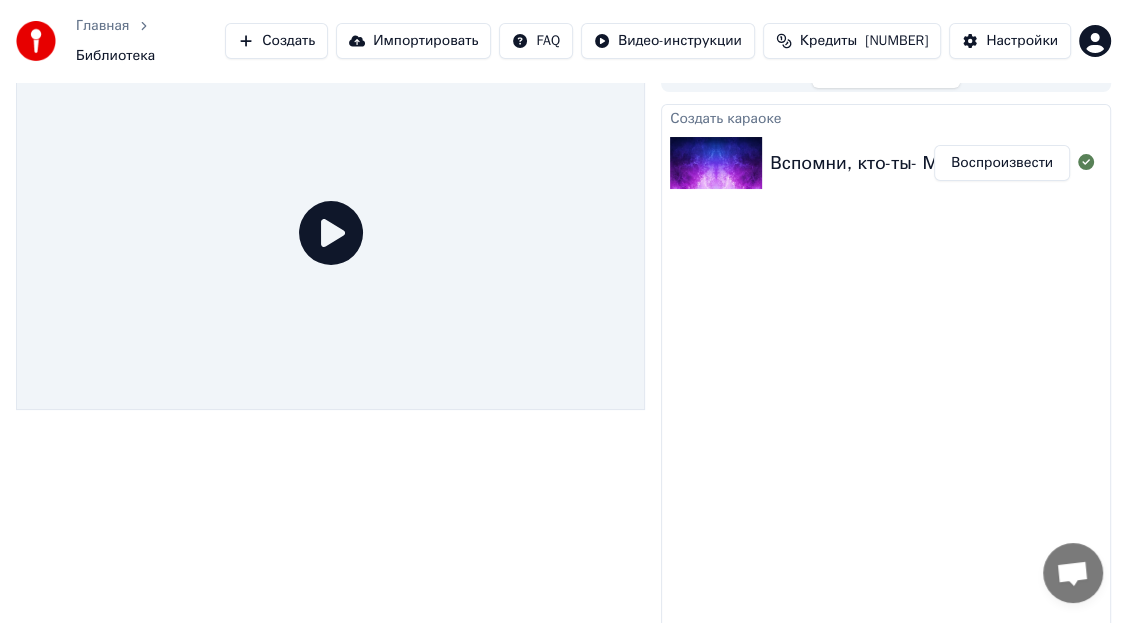 click on "Создать" at bounding box center [276, 41] 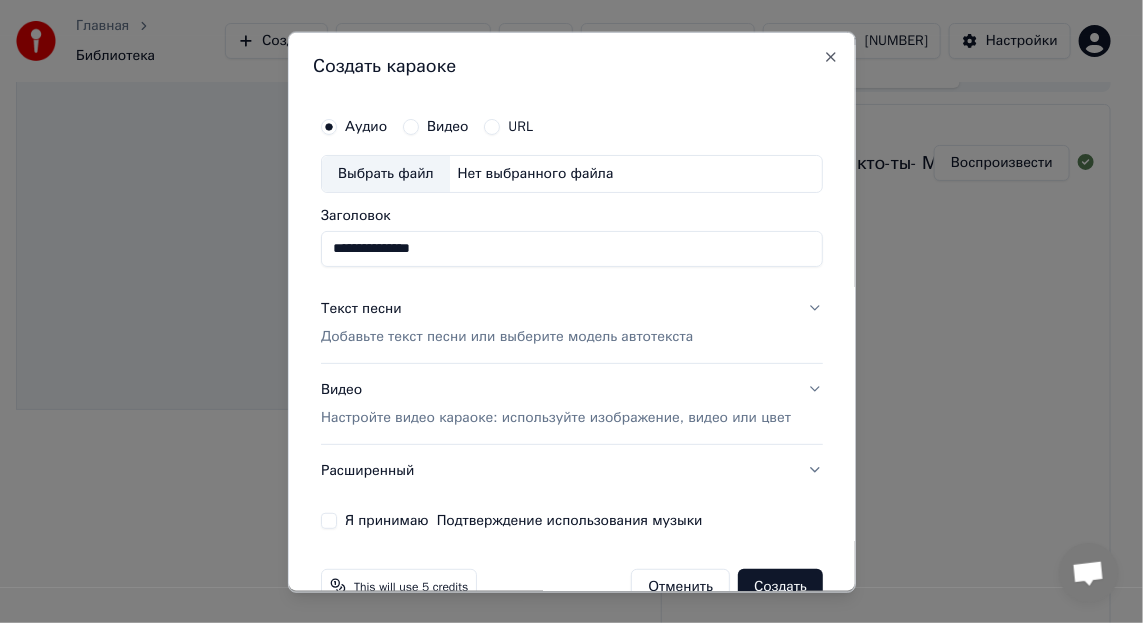 type on "**********" 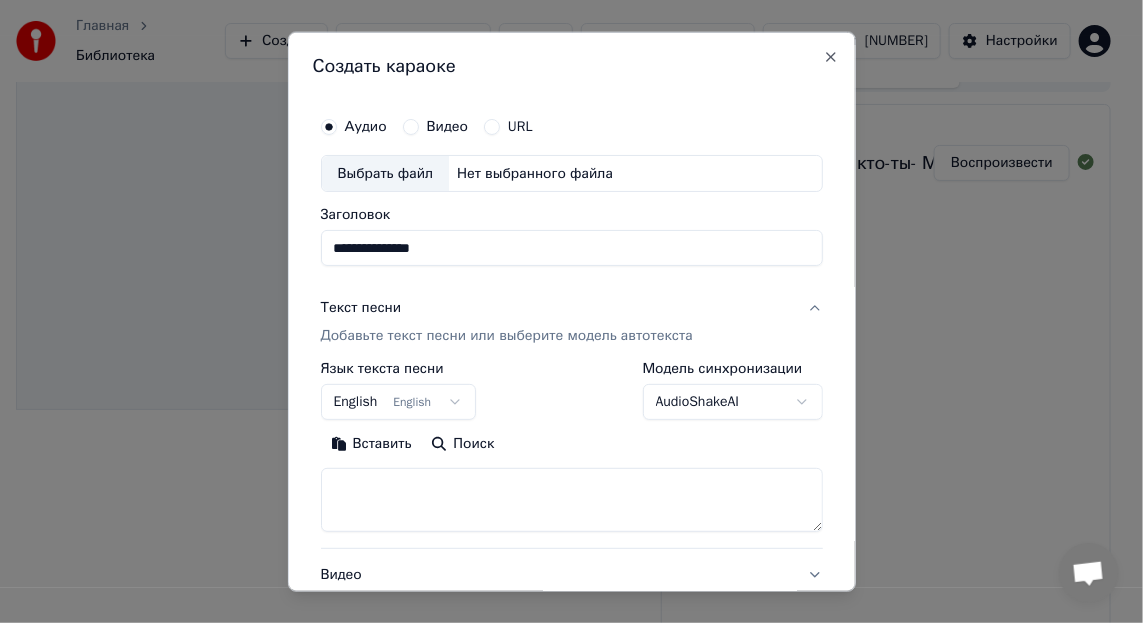 click at bounding box center (571, 500) 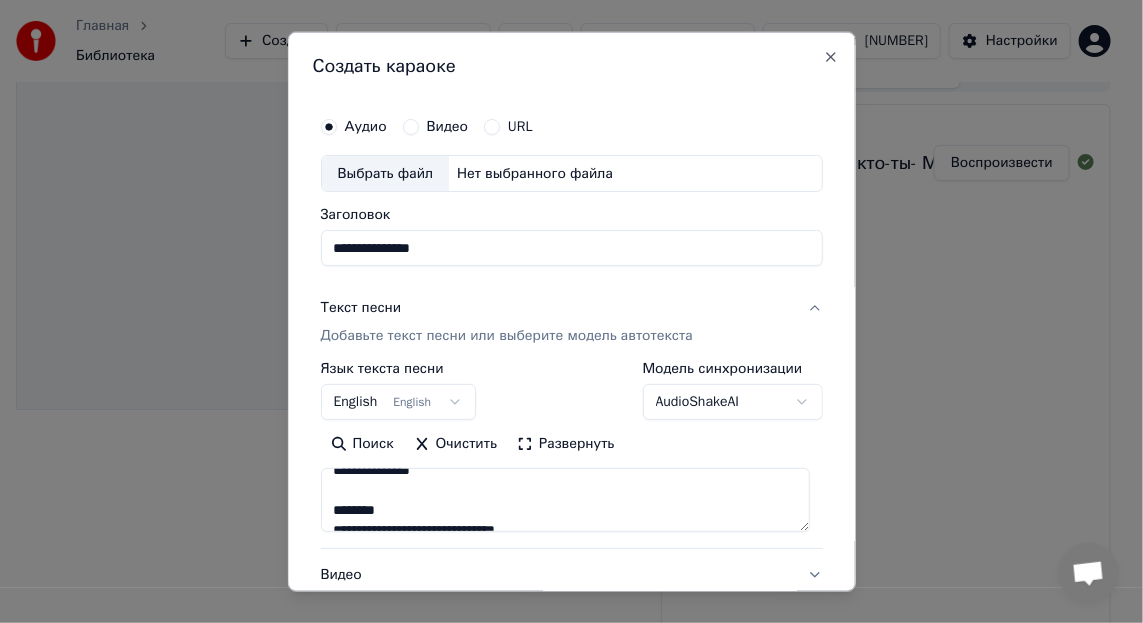 scroll, scrollTop: 0, scrollLeft: 0, axis: both 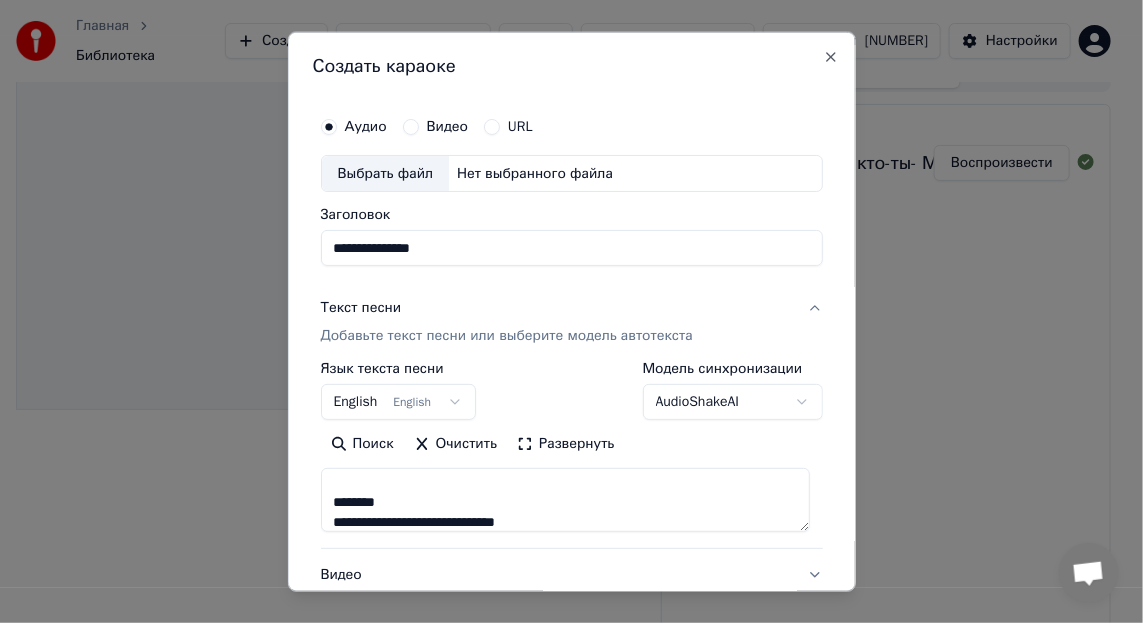 drag, startPoint x: 392, startPoint y: 519, endPoint x: 325, endPoint y: 497, distance: 70.5195 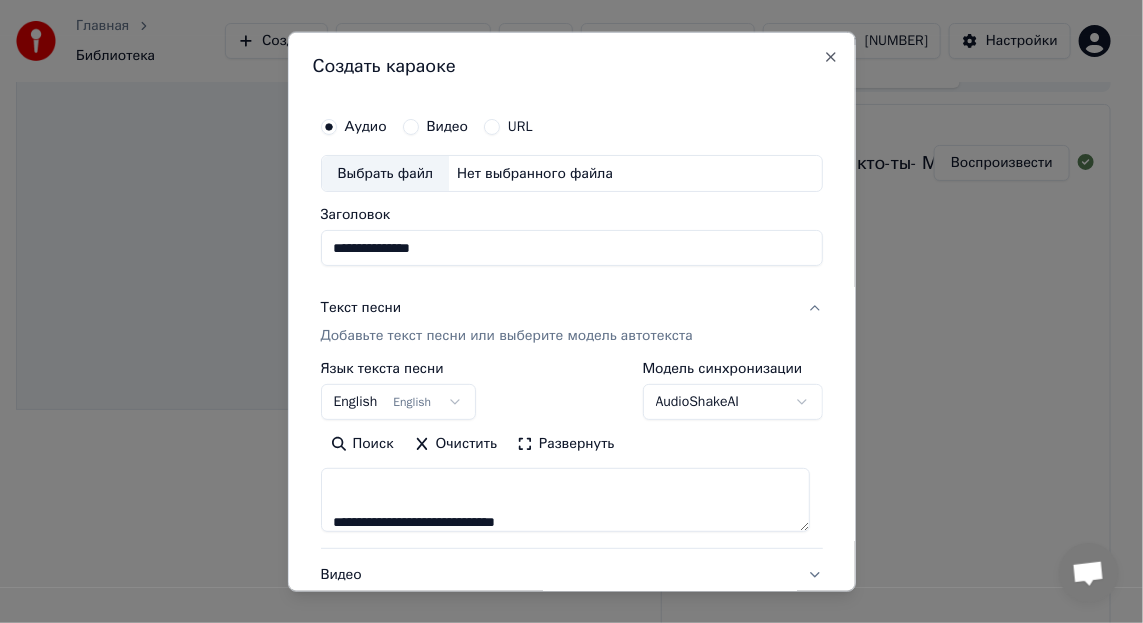 click at bounding box center [565, 500] 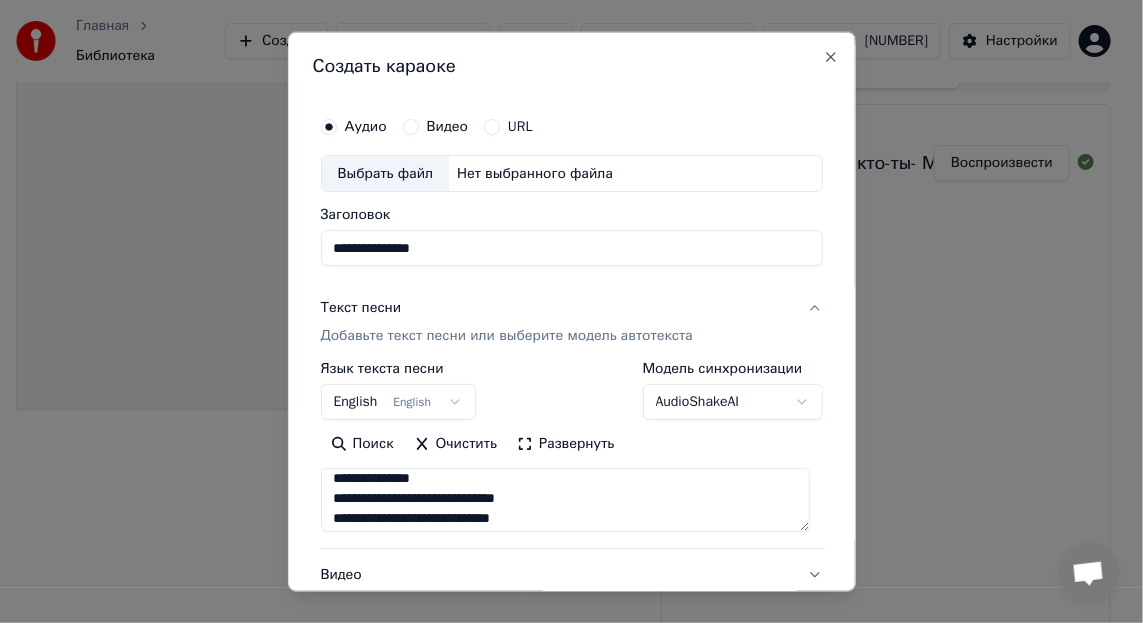 scroll, scrollTop: 0, scrollLeft: 0, axis: both 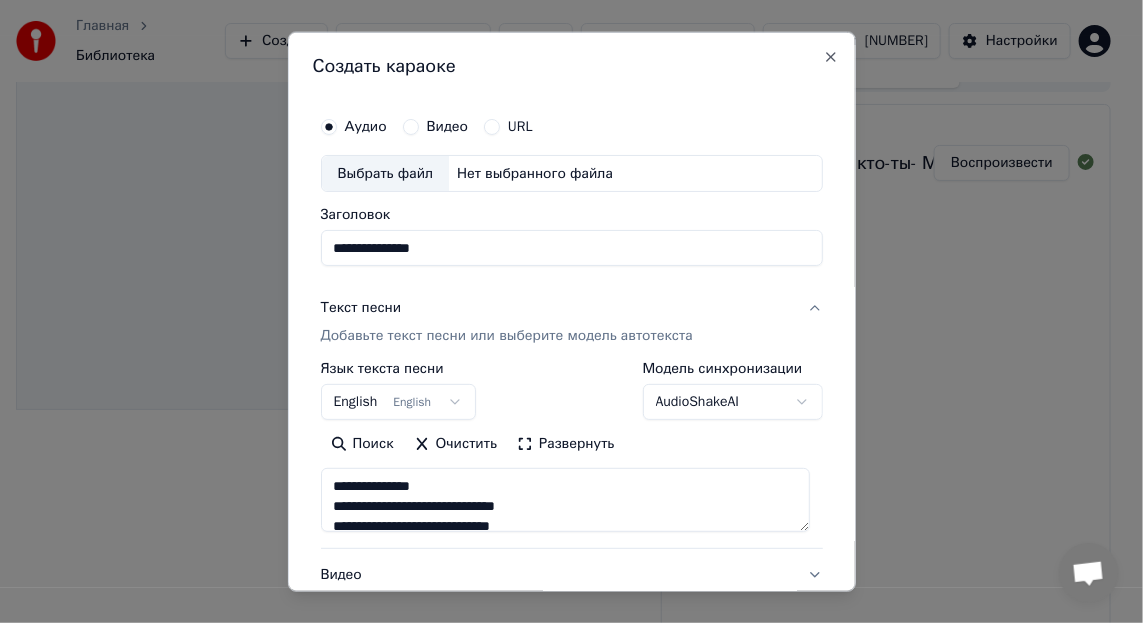 click at bounding box center (565, 500) 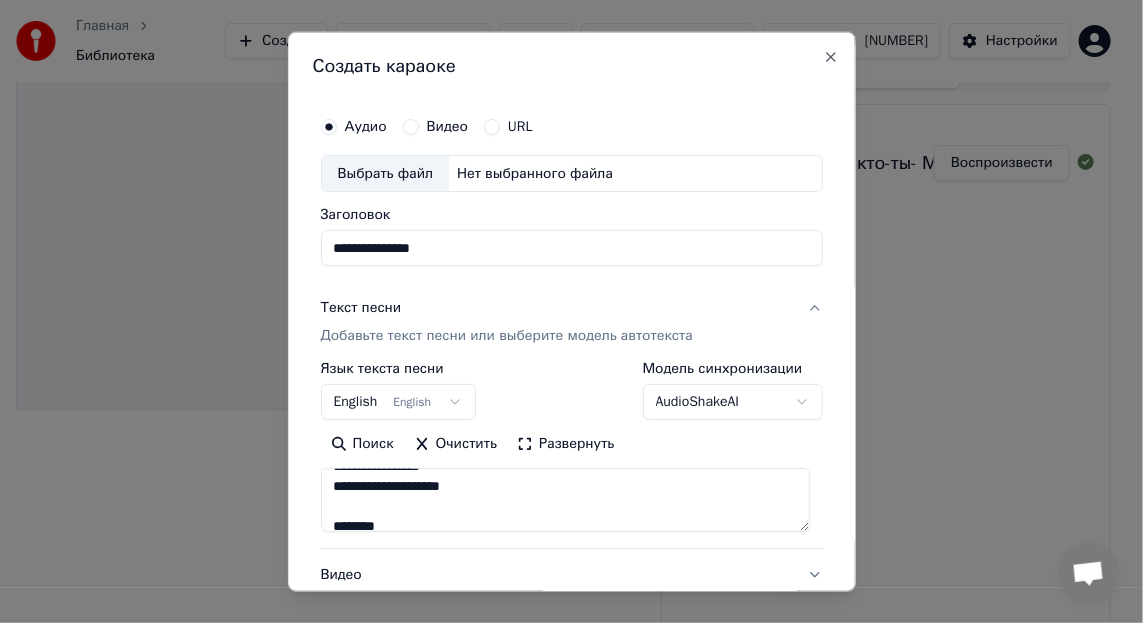 scroll, scrollTop: 0, scrollLeft: 0, axis: both 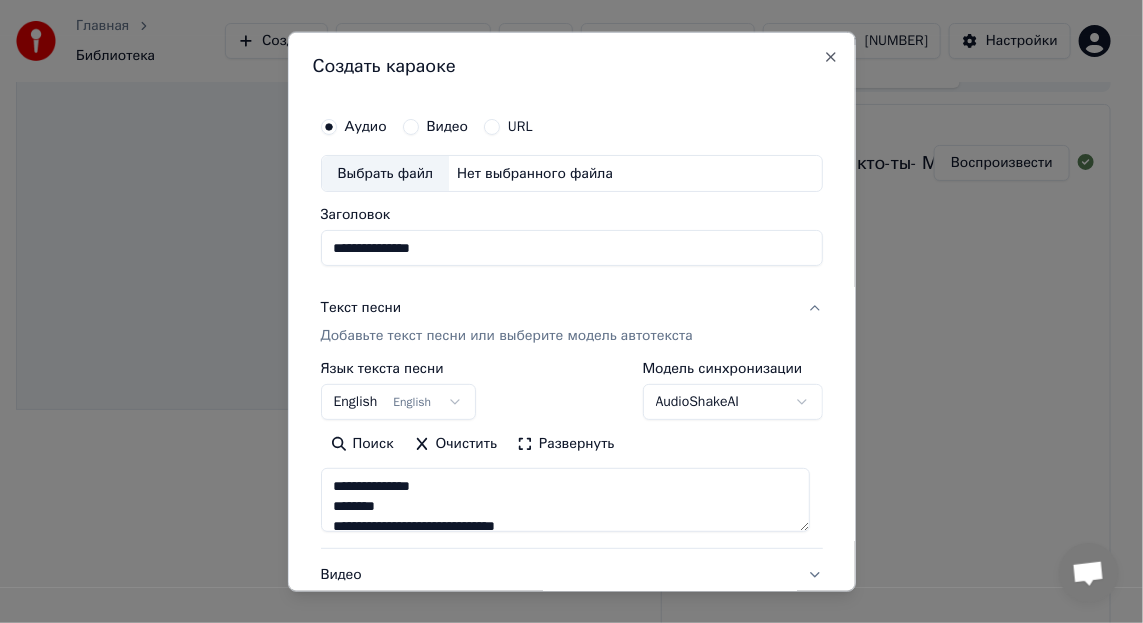 click at bounding box center (565, 500) 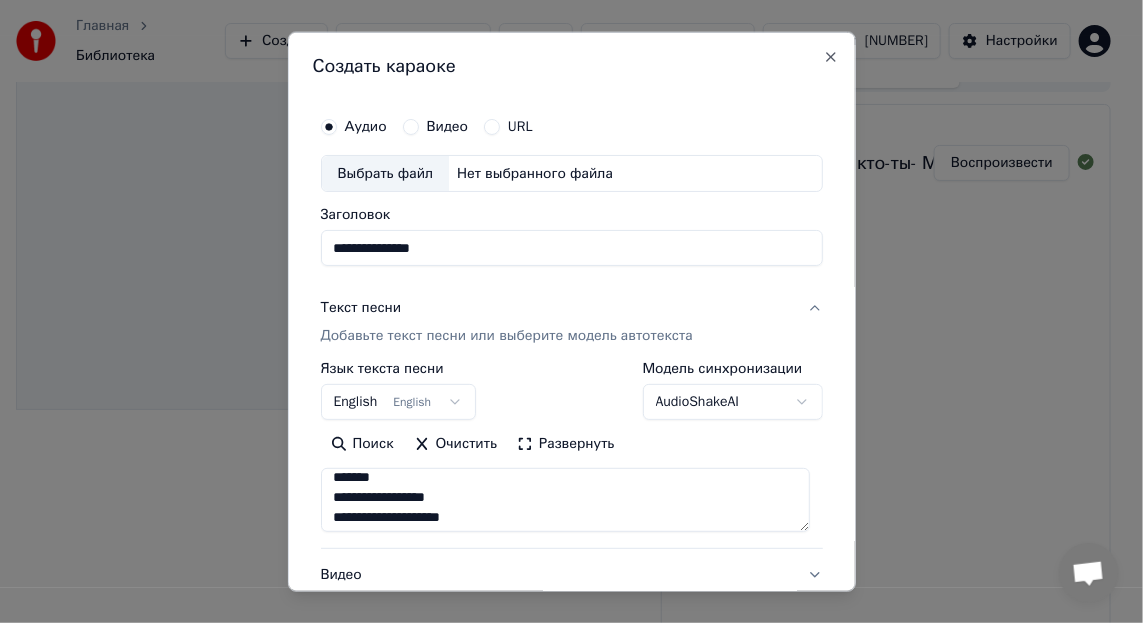 scroll, scrollTop: 1100, scrollLeft: 0, axis: vertical 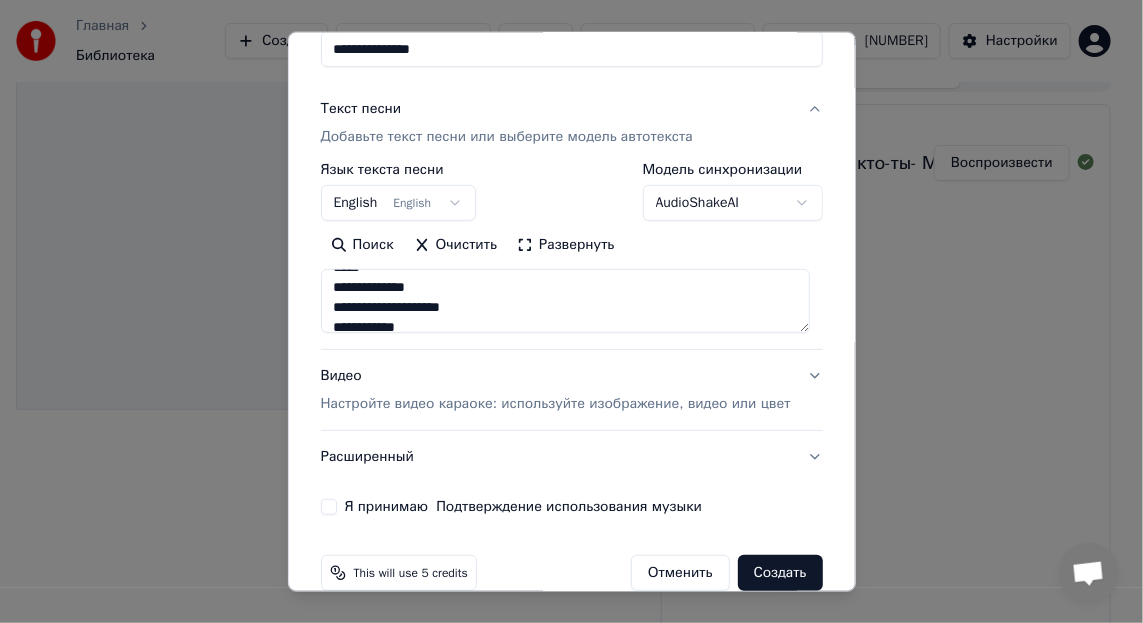 click on "Развернуть" at bounding box center (566, 245) 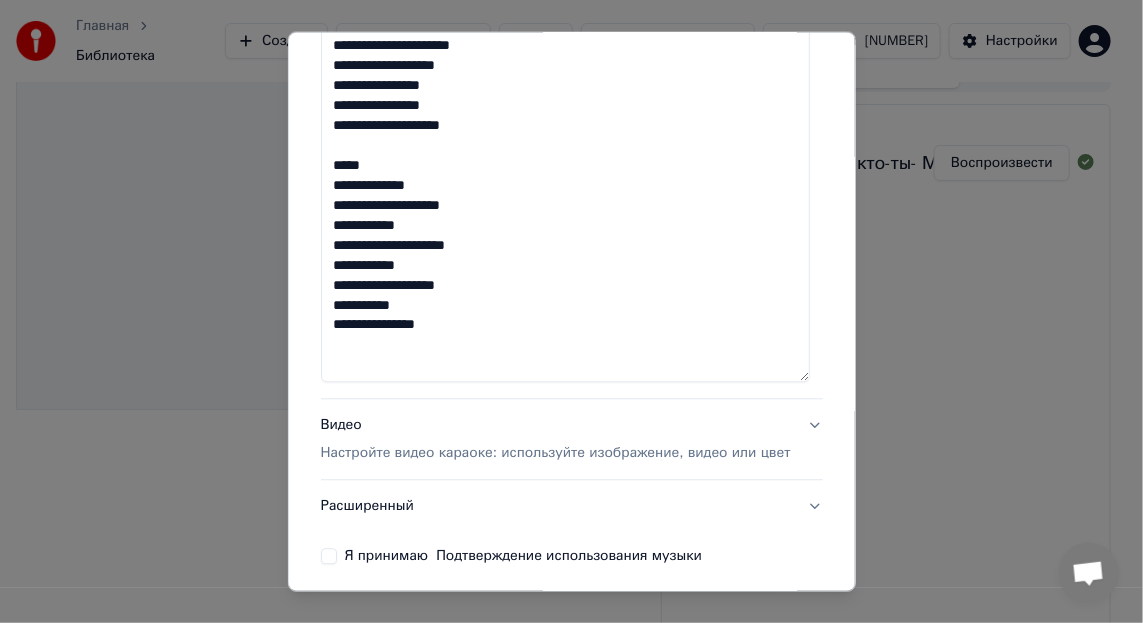 scroll, scrollTop: 1499, scrollLeft: 0, axis: vertical 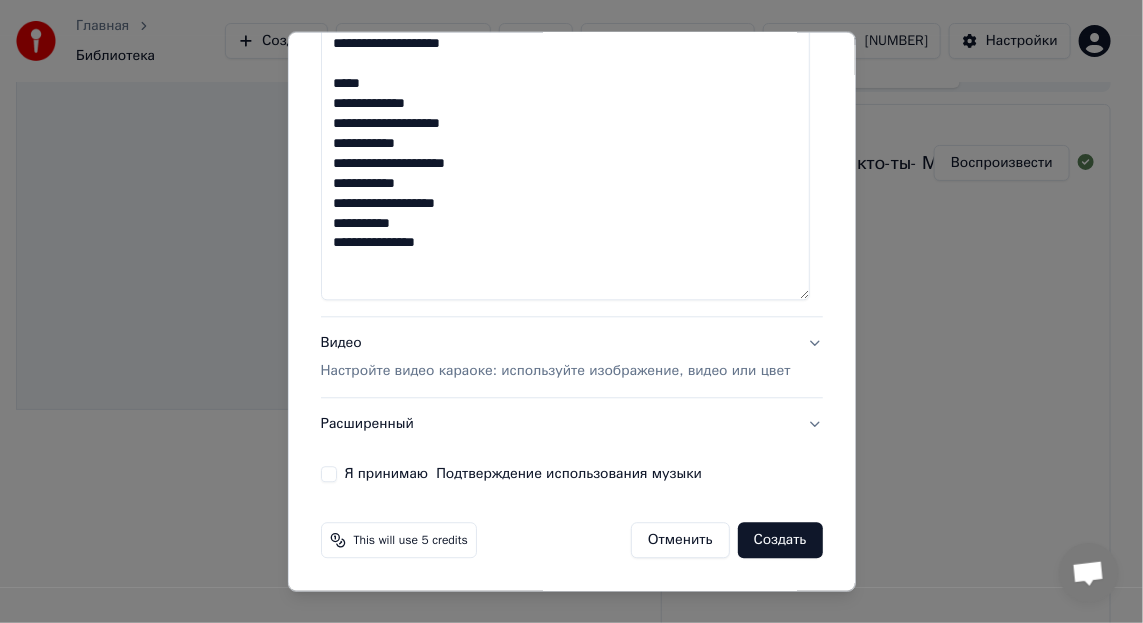 click on "Я принимаю   Подтверждение использования музыки" at bounding box center [328, 475] 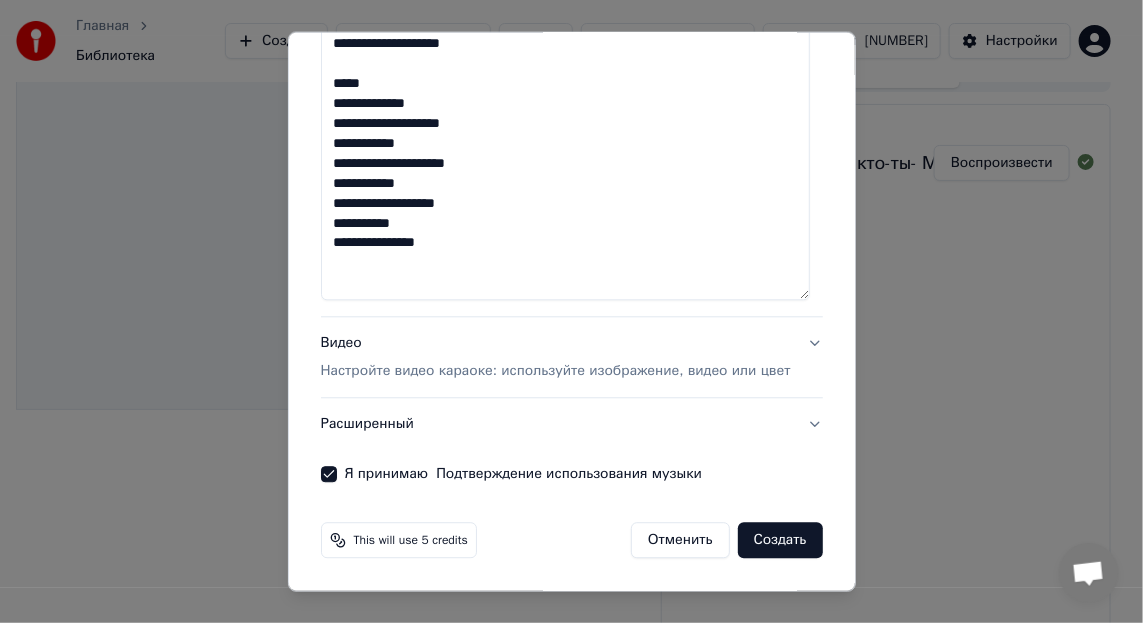 scroll, scrollTop: 0, scrollLeft: 0, axis: both 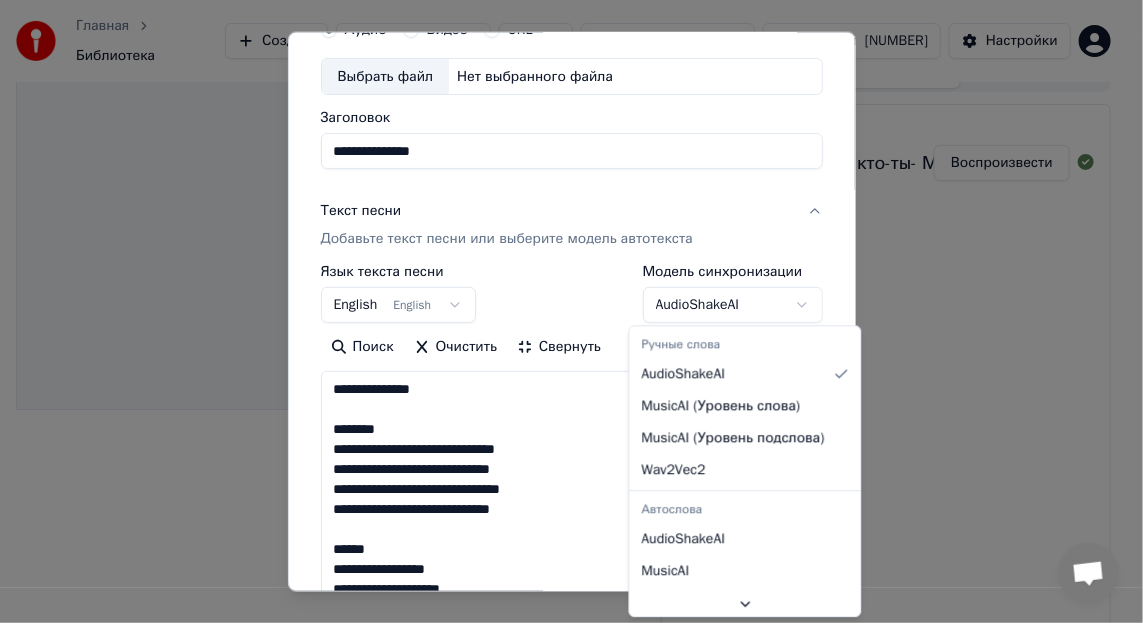 click on "**********" at bounding box center (563, 285) 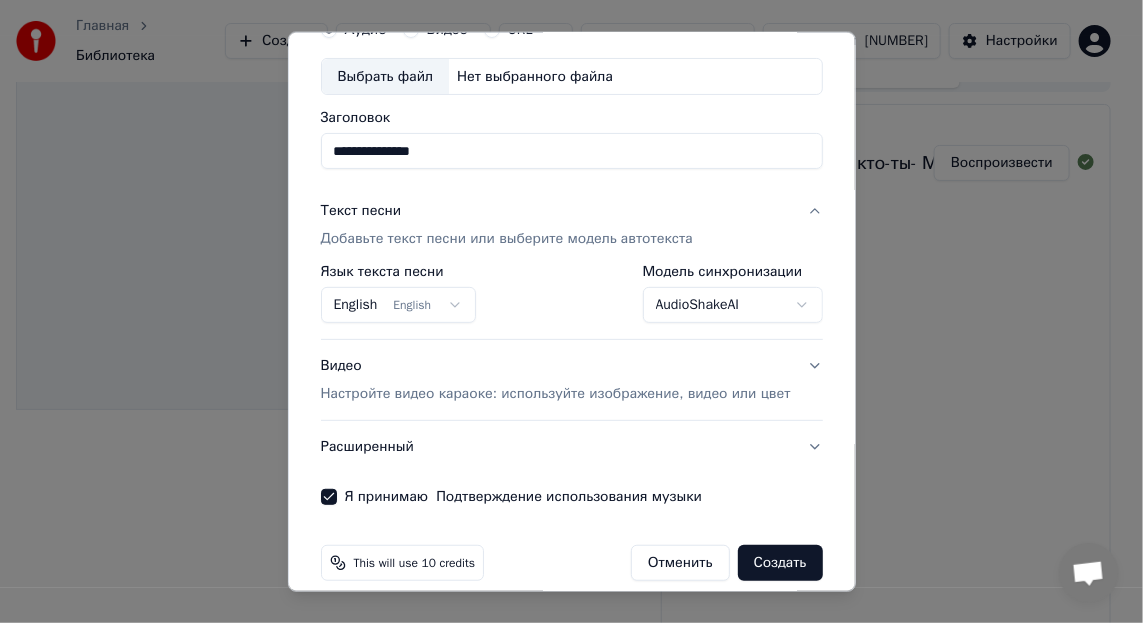 click on "**********" at bounding box center [563, 285] 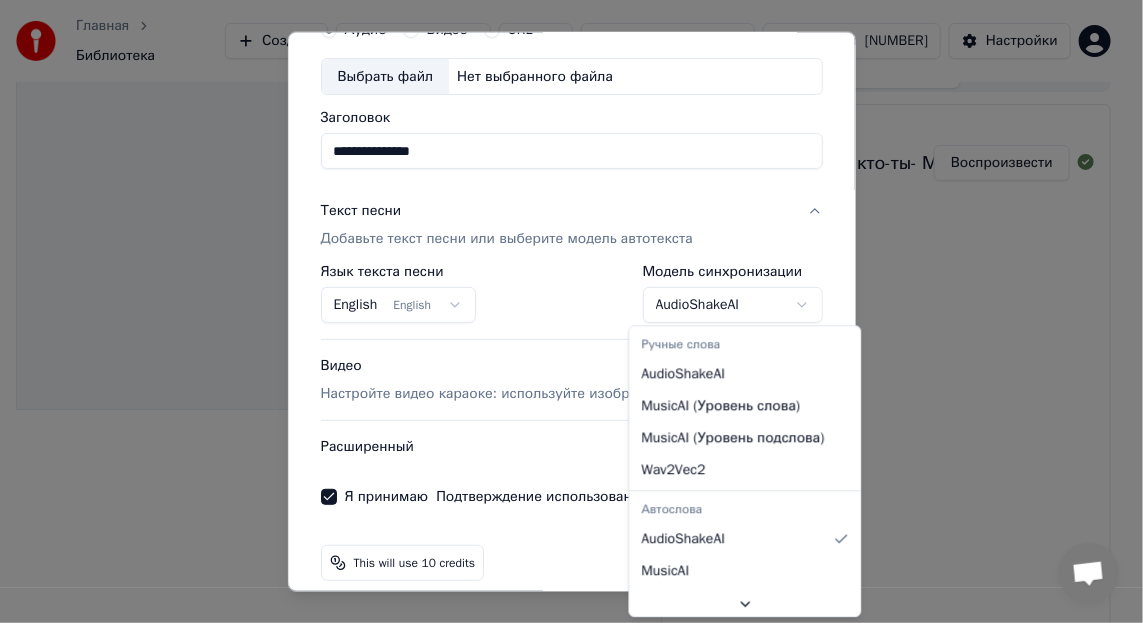 click on "**********" at bounding box center [563, 285] 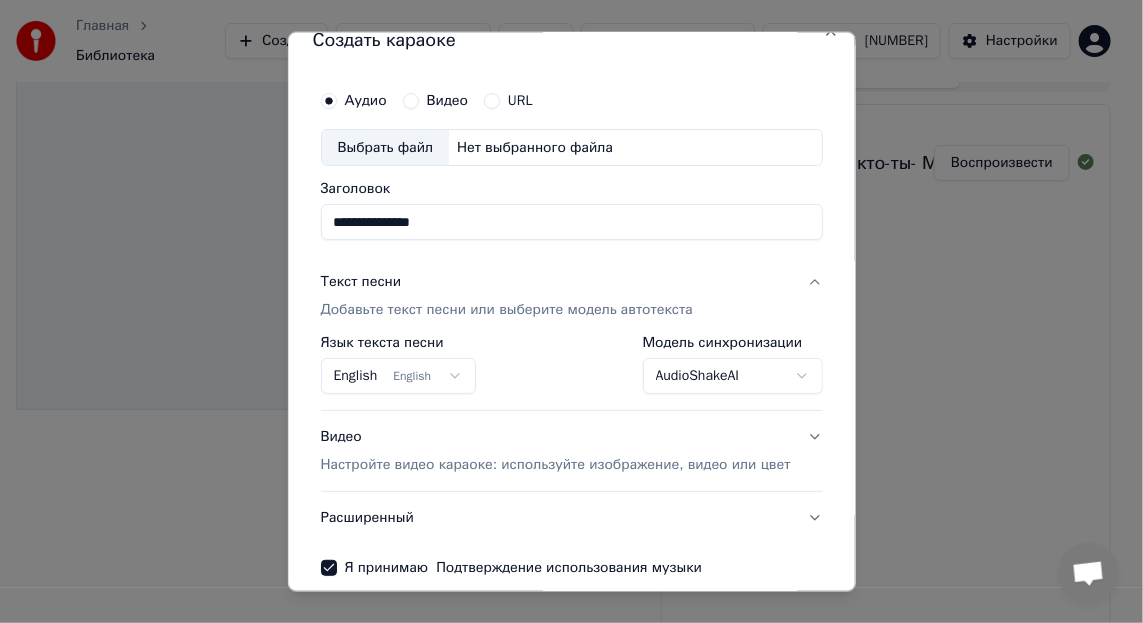 scroll, scrollTop: 0, scrollLeft: 0, axis: both 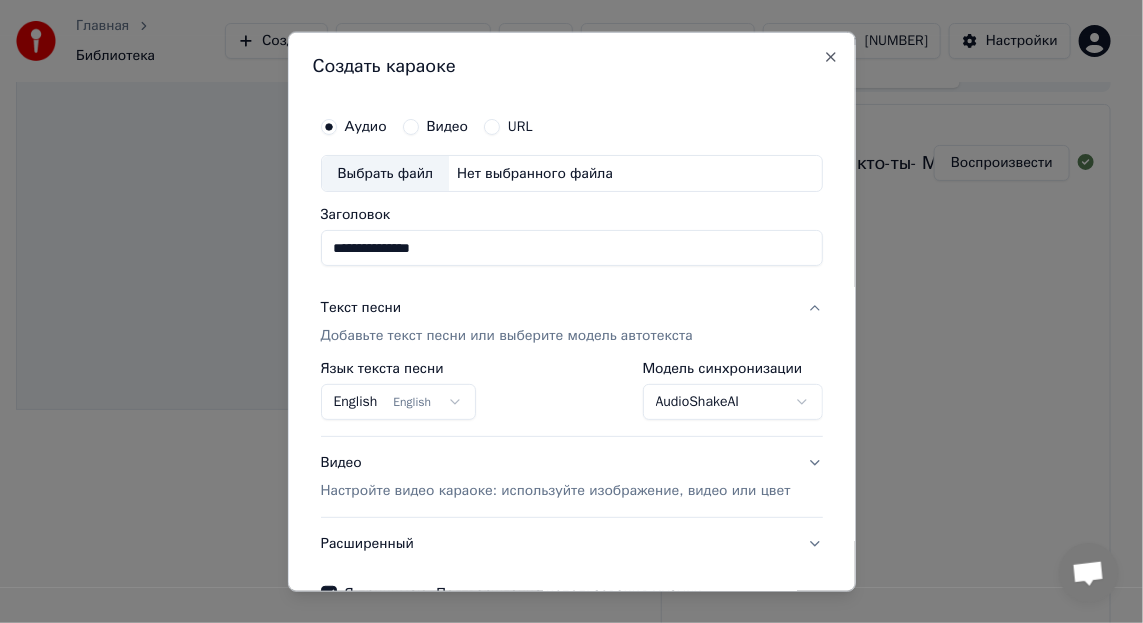 click on "Выбрать файл" at bounding box center [385, 173] 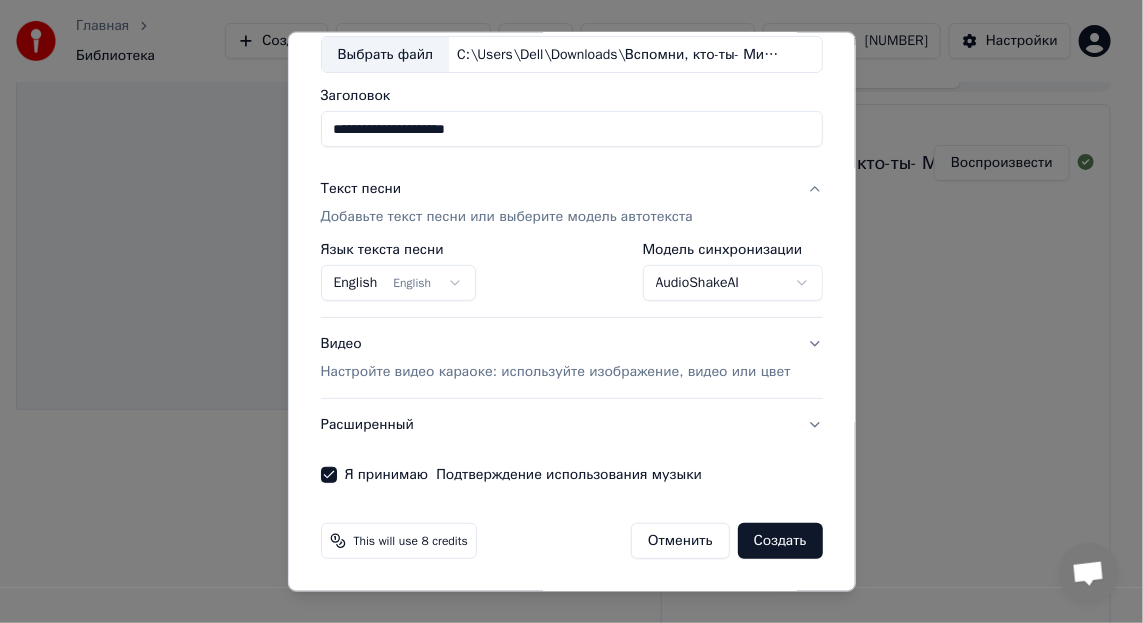 scroll, scrollTop: 136, scrollLeft: 0, axis: vertical 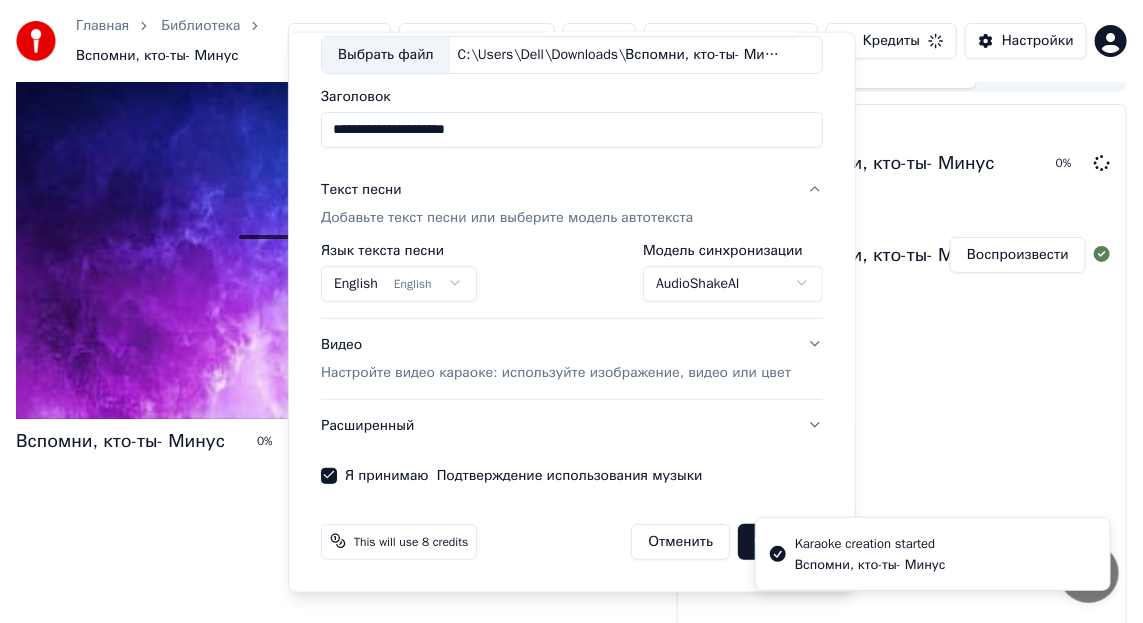 select on "**********" 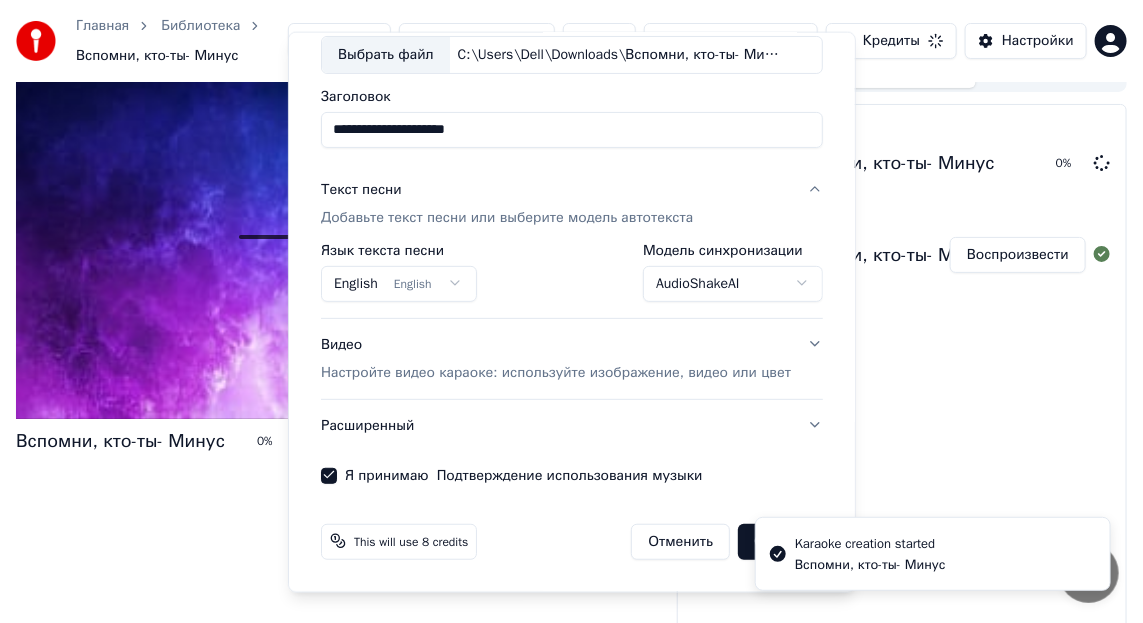 type 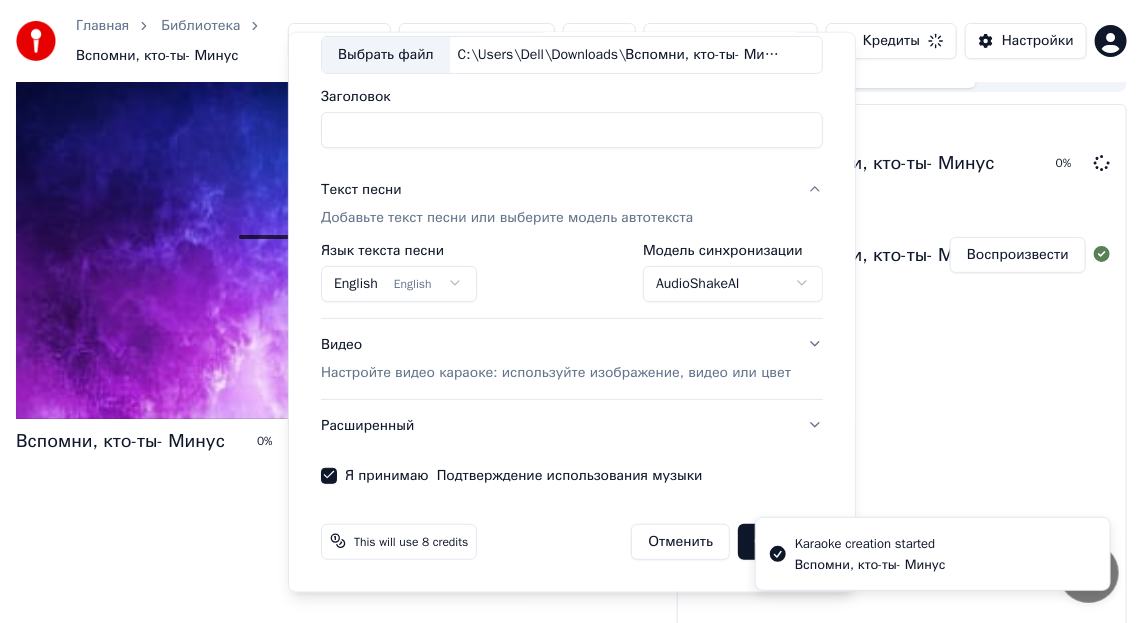 select 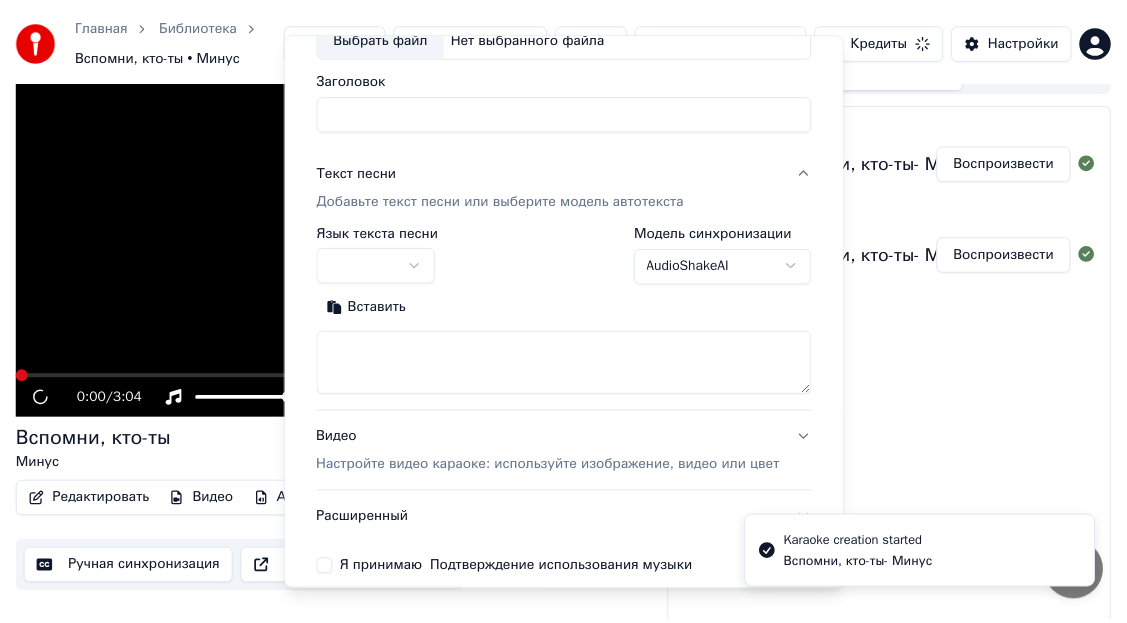 scroll, scrollTop: 36, scrollLeft: 0, axis: vertical 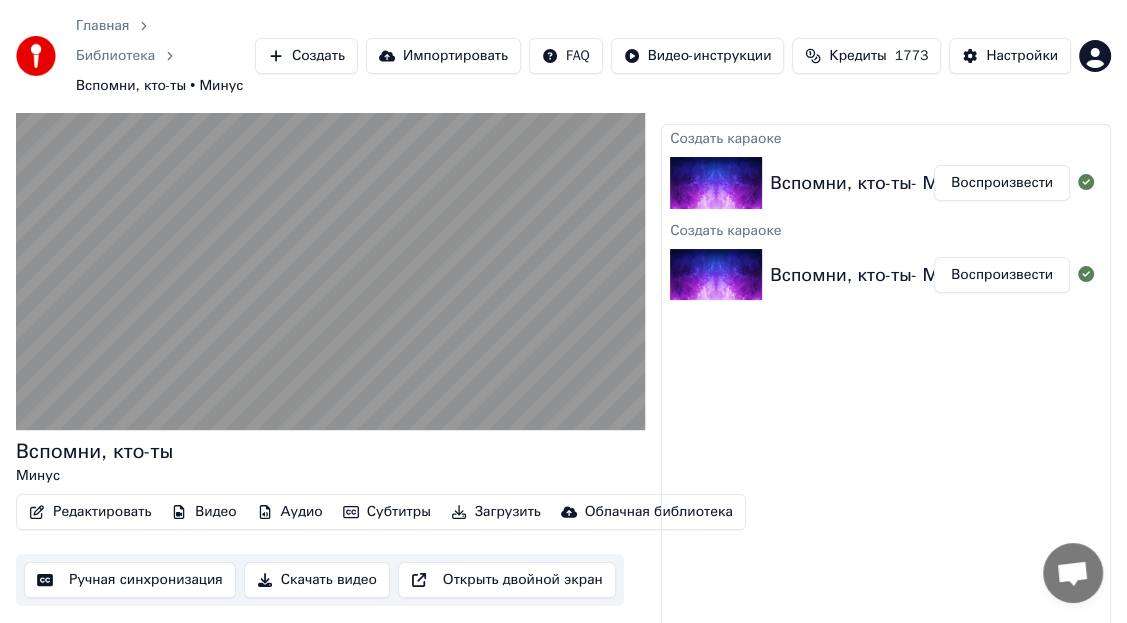 click on "Открыть двойной экран" at bounding box center [507, 580] 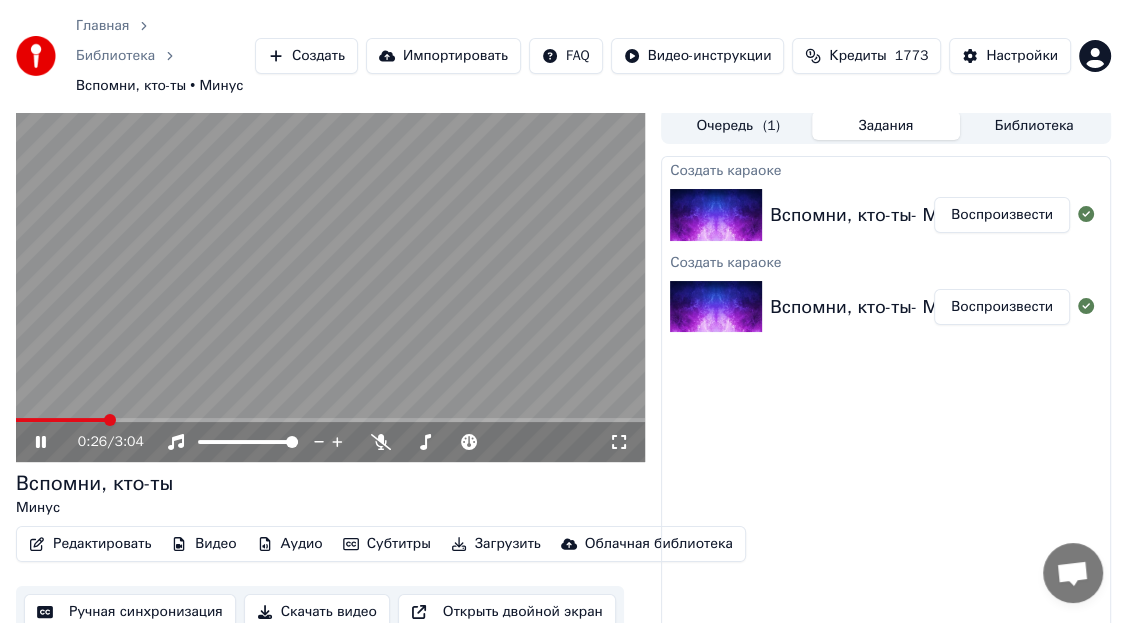 scroll, scrollTop: 0, scrollLeft: 0, axis: both 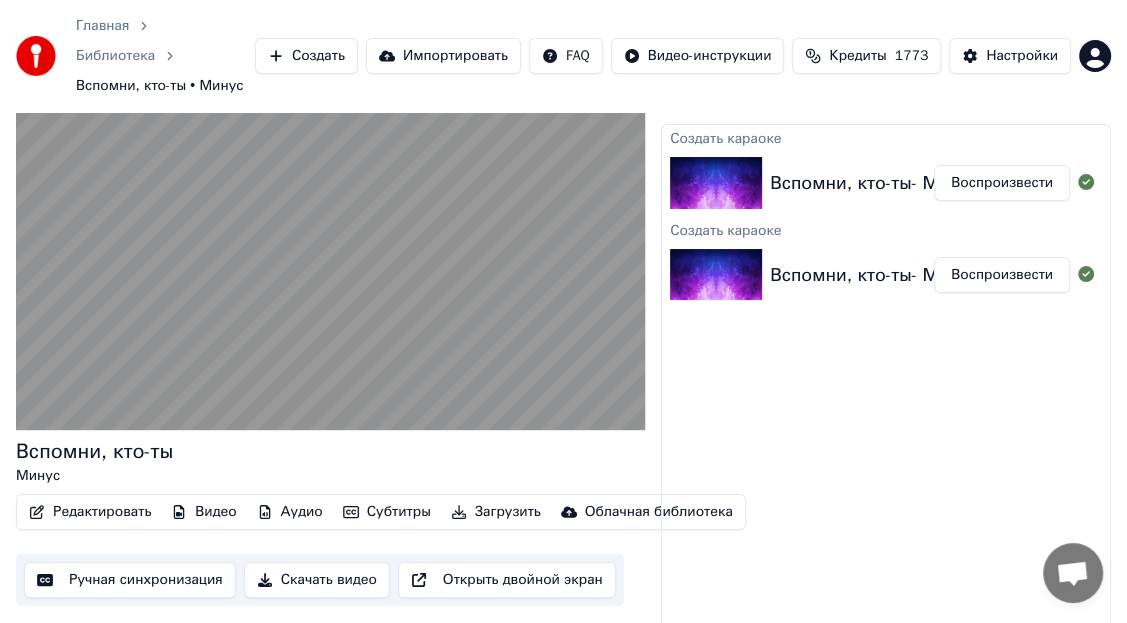 click on "Ручная синхронизация" at bounding box center (130, 580) 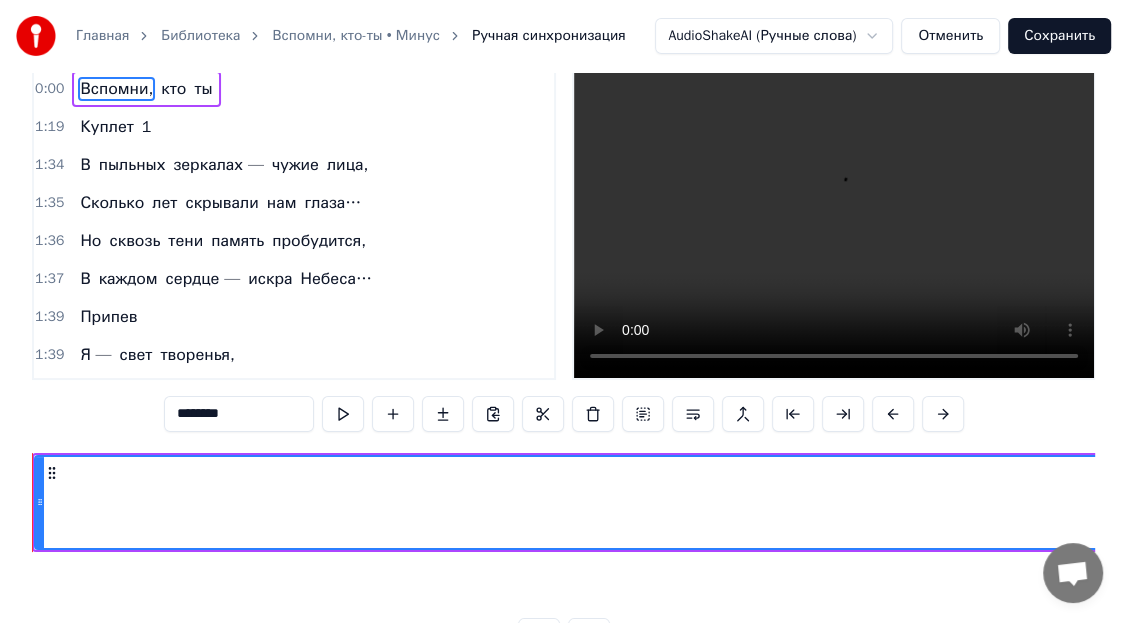 scroll, scrollTop: 0, scrollLeft: 0, axis: both 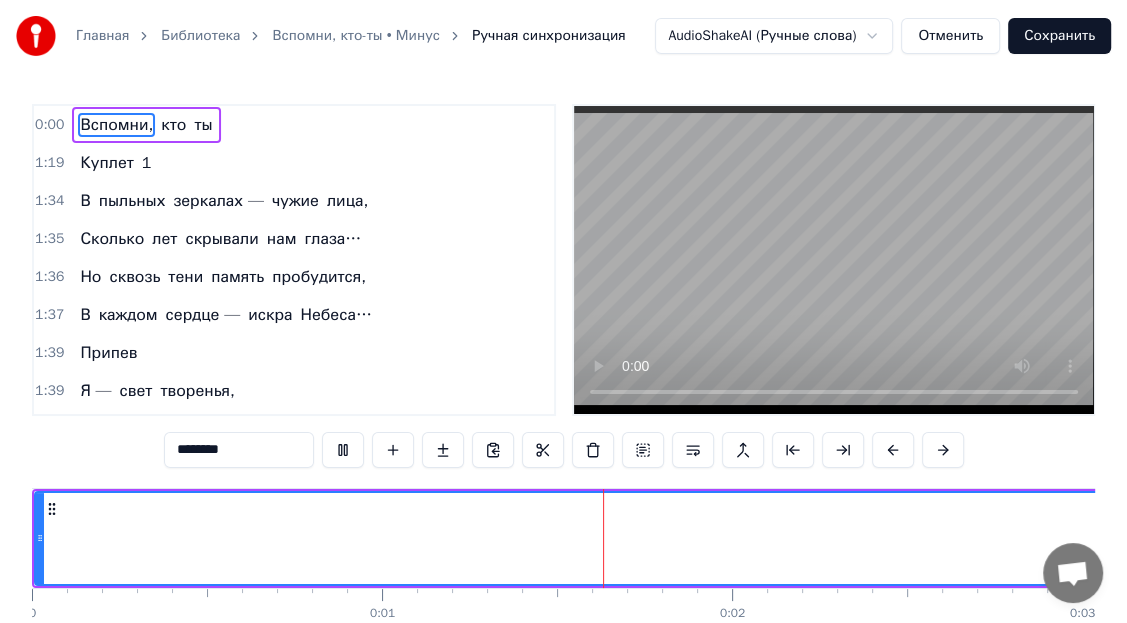 click on "1:34" at bounding box center (49, 201) 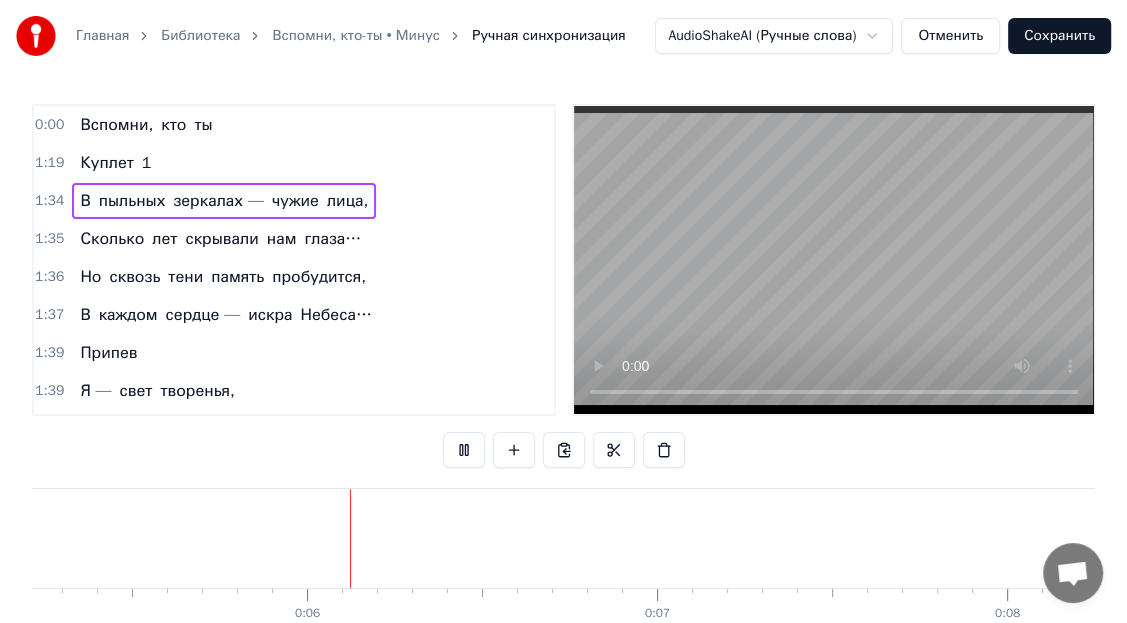 scroll, scrollTop: 0, scrollLeft: 1841, axis: horizontal 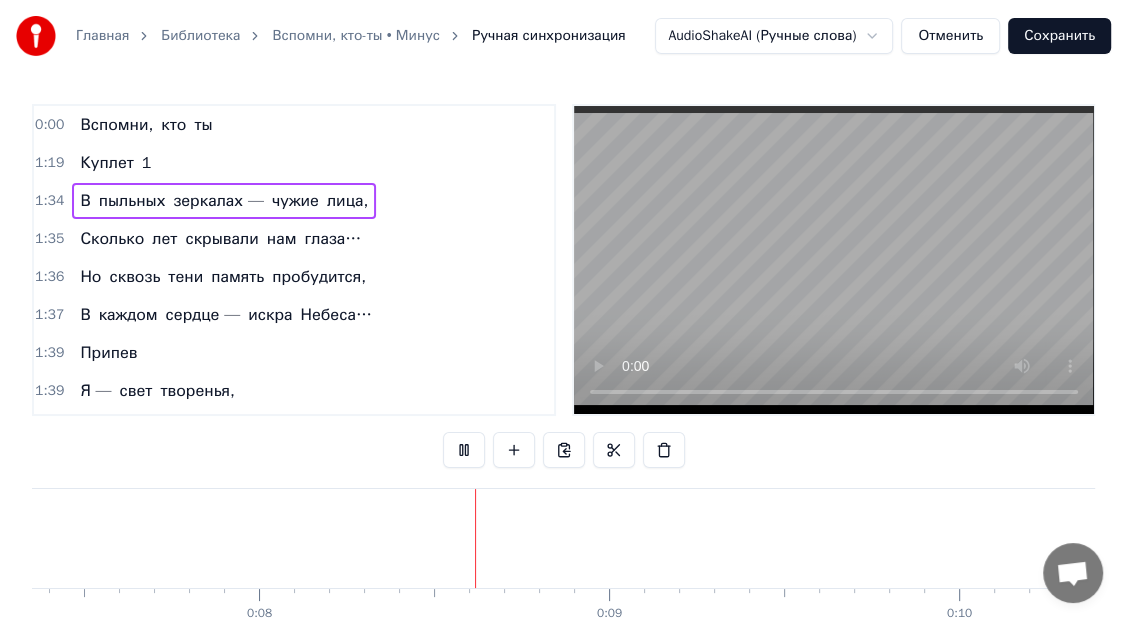 click on "В" at bounding box center (85, 201) 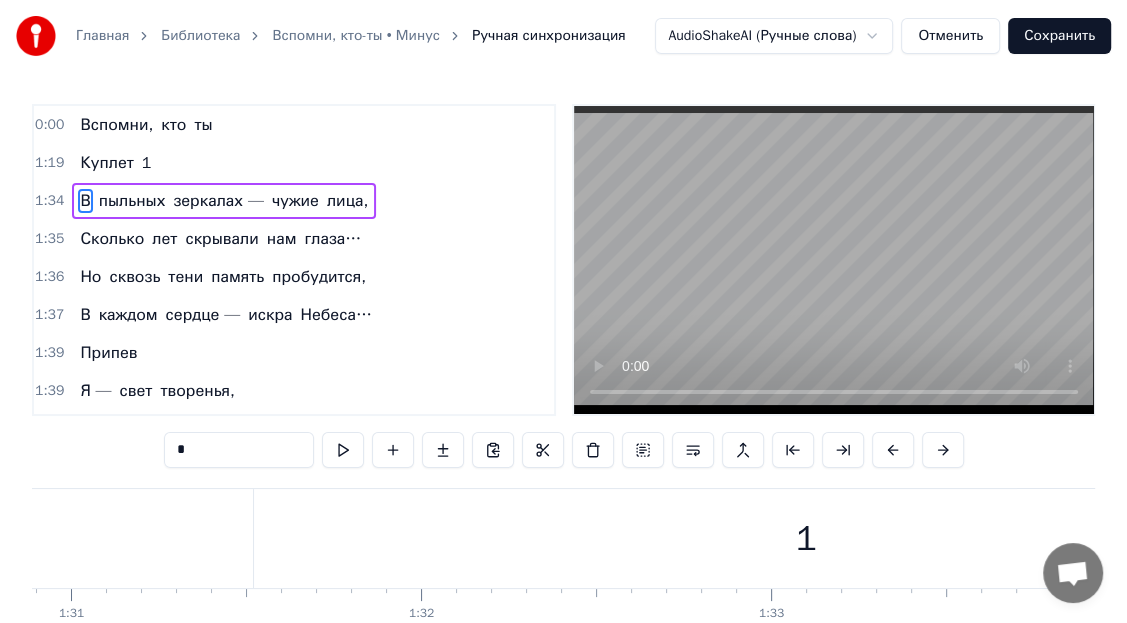 scroll, scrollTop: 0, scrollLeft: 33051, axis: horizontal 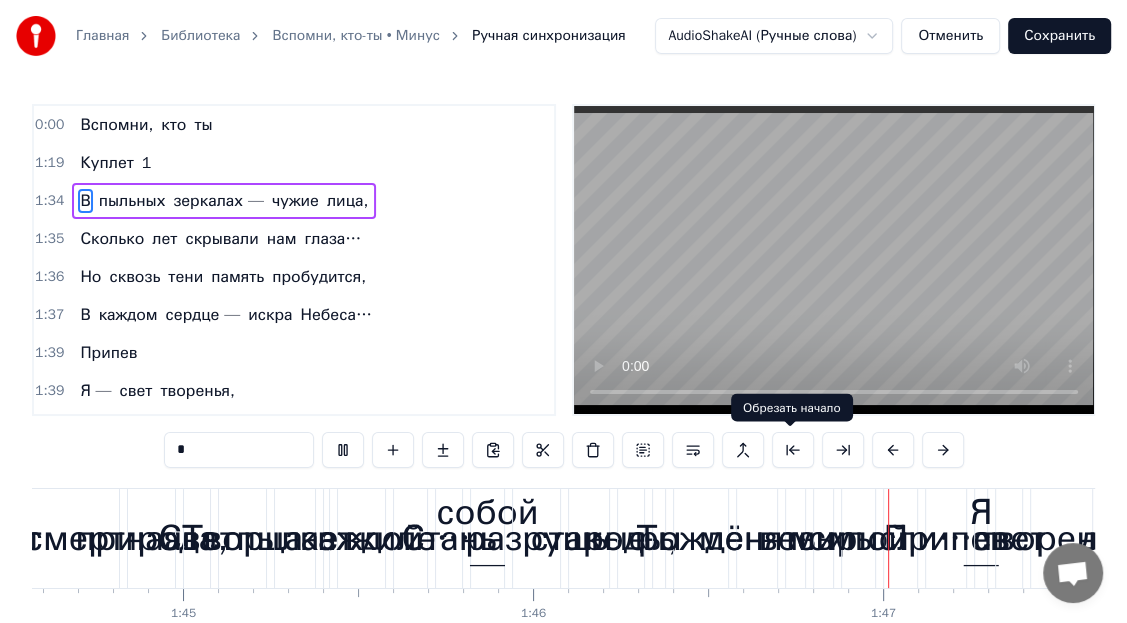 click at bounding box center (793, 450) 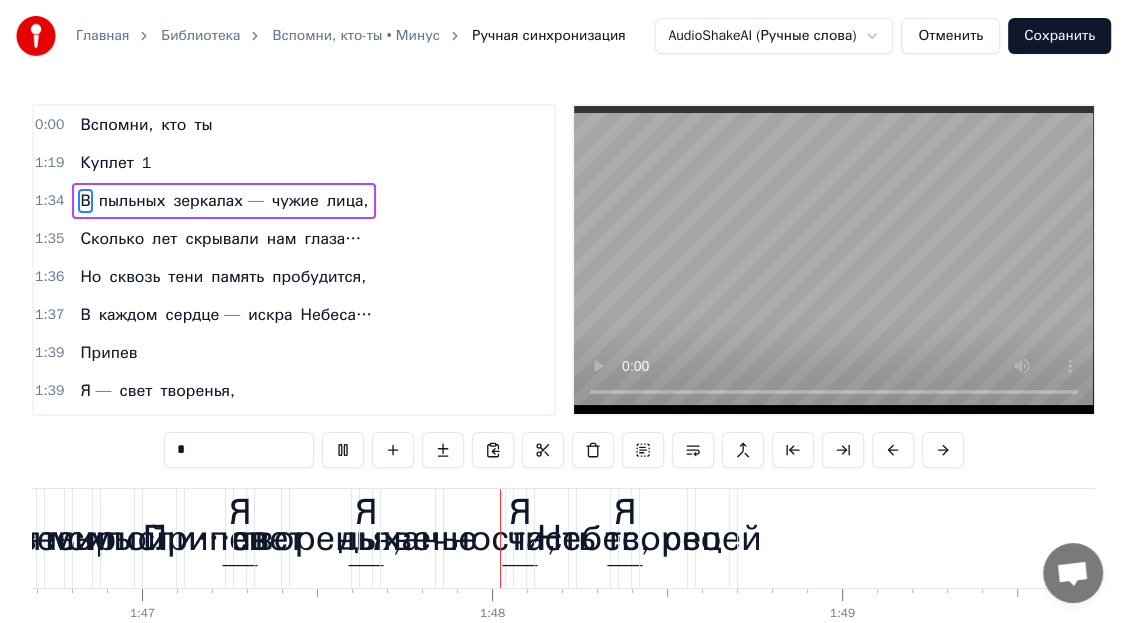 click at bounding box center [793, 450] 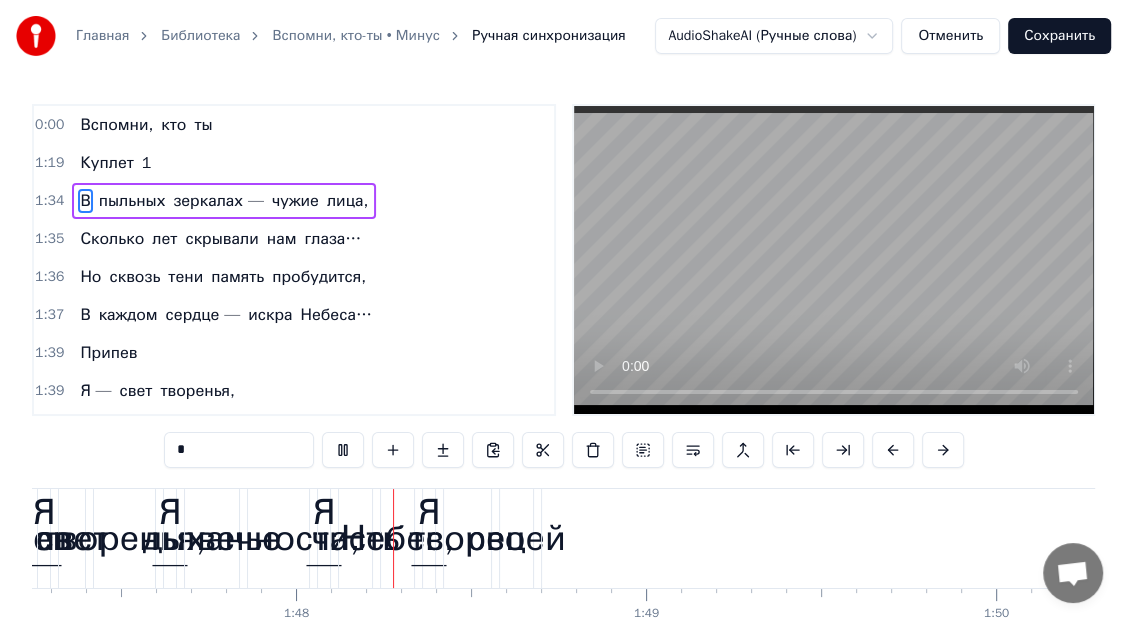 scroll, scrollTop: 0, scrollLeft: 37546, axis: horizontal 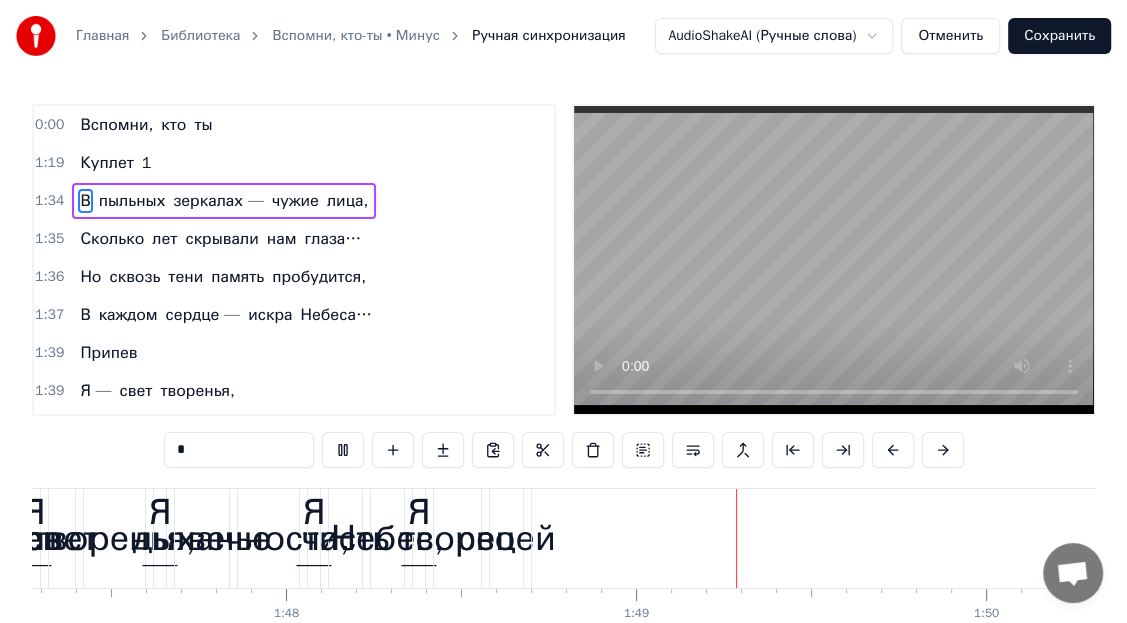 click at bounding box center [793, 450] 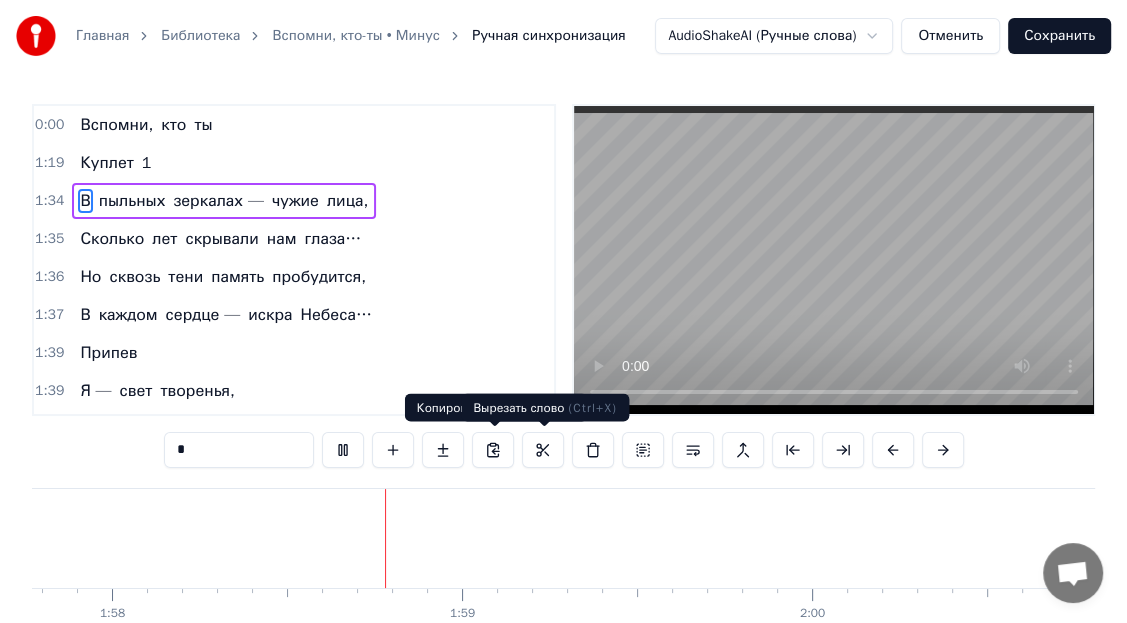 scroll, scrollTop: 0, scrollLeft: 41238, axis: horizontal 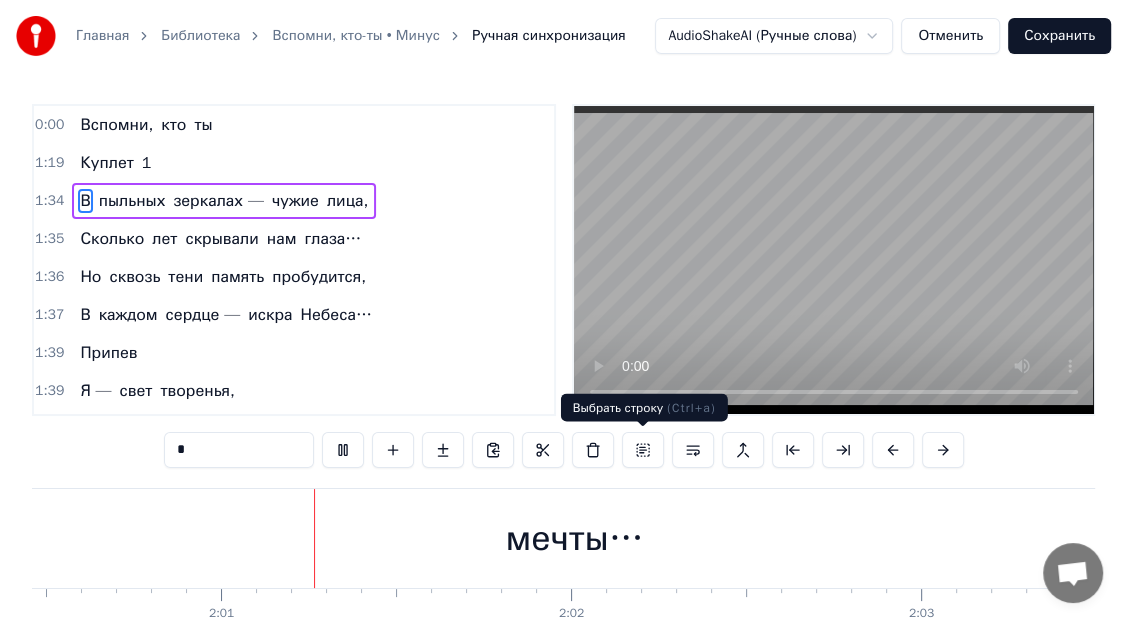 click at bounding box center (643, 450) 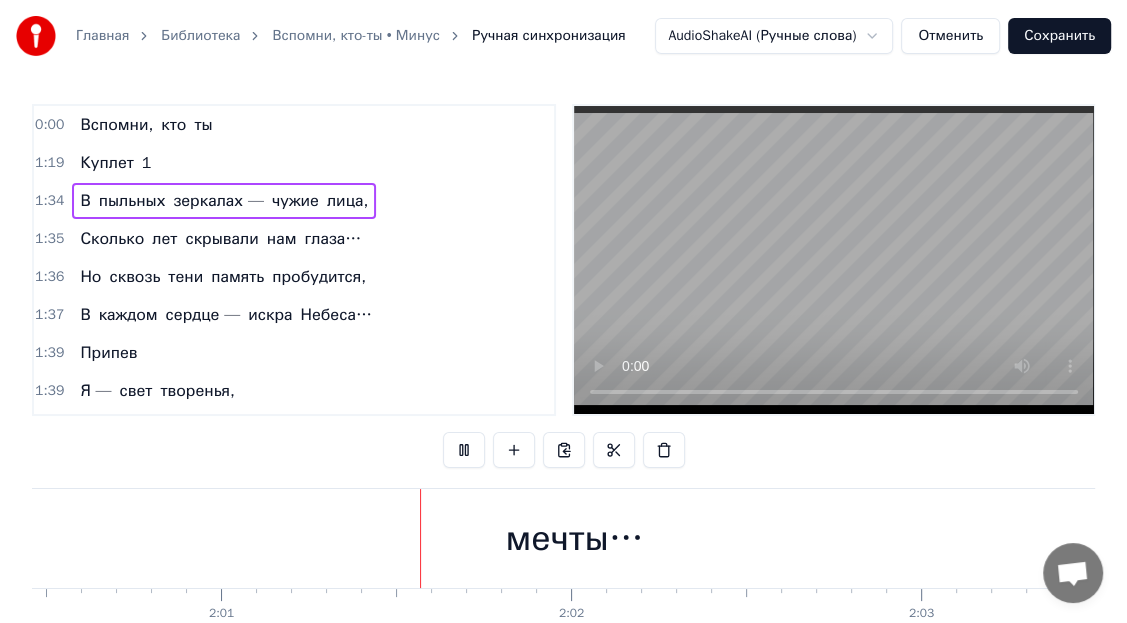 scroll, scrollTop: 0, scrollLeft: 42177, axis: horizontal 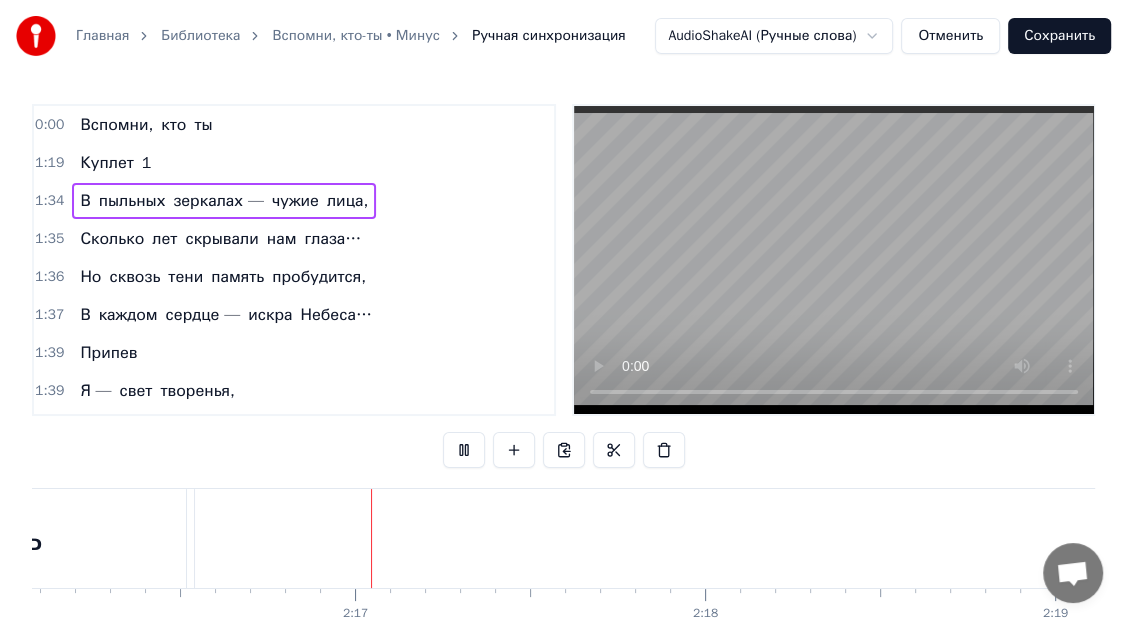 click on "Ручная синхронизация" at bounding box center (549, 36) 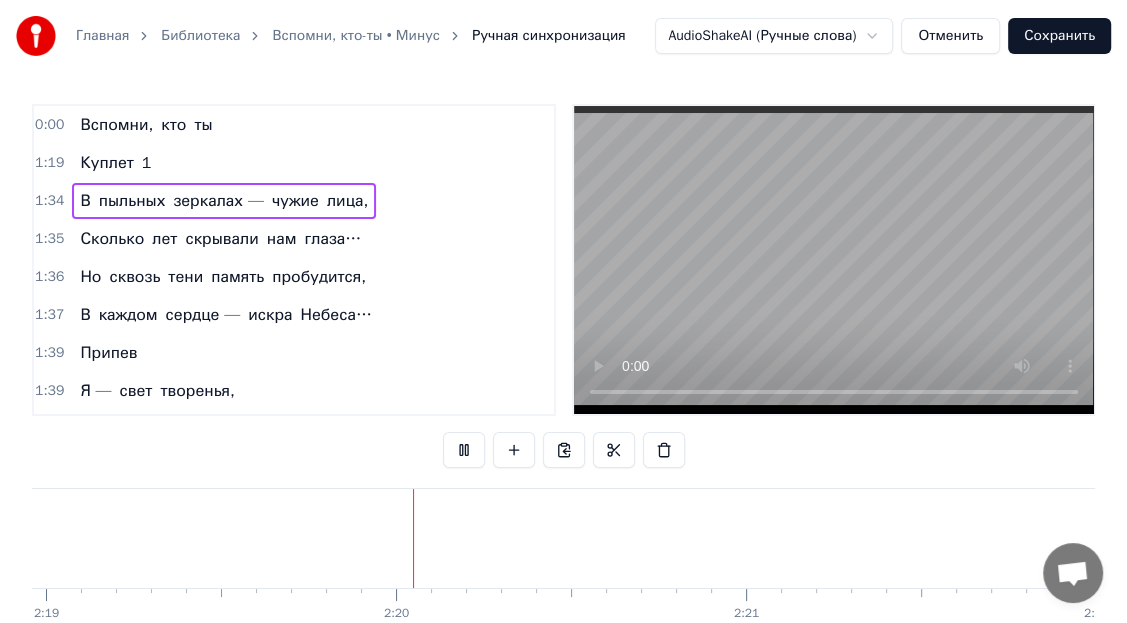 scroll, scrollTop: 0, scrollLeft: 48661, axis: horizontal 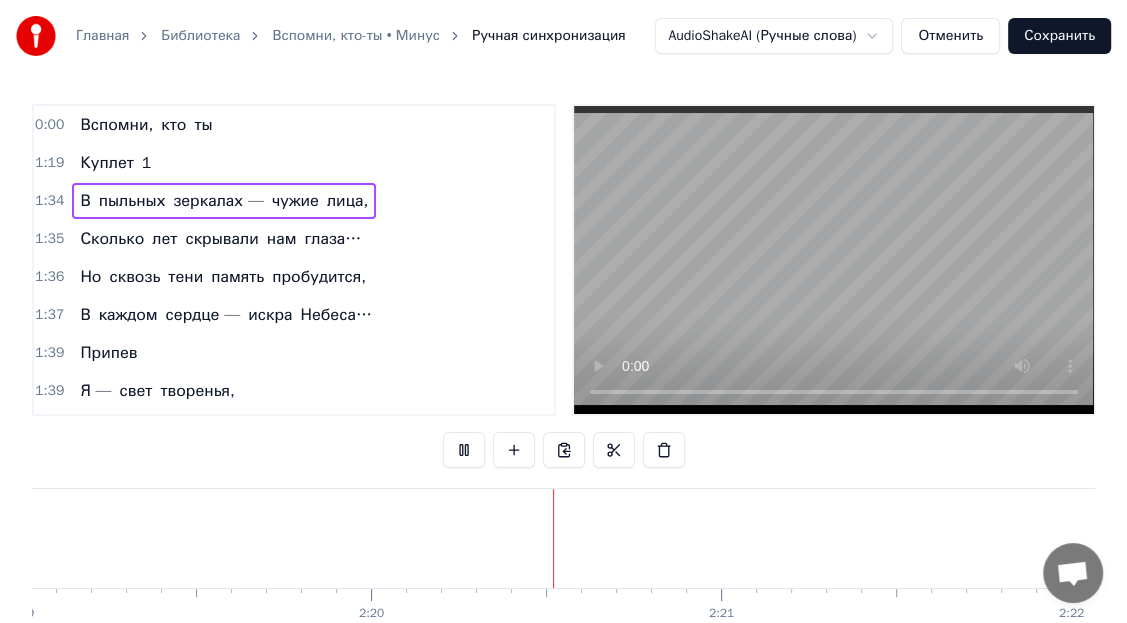 click on "Отменить" at bounding box center (950, 36) 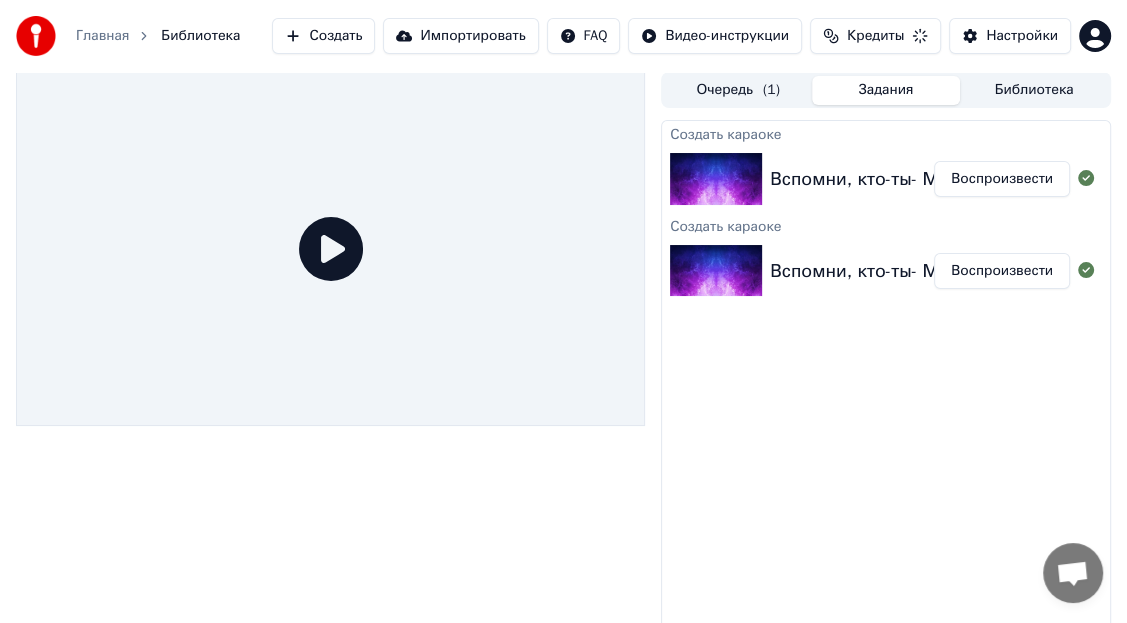scroll, scrollTop: 26, scrollLeft: 0, axis: vertical 